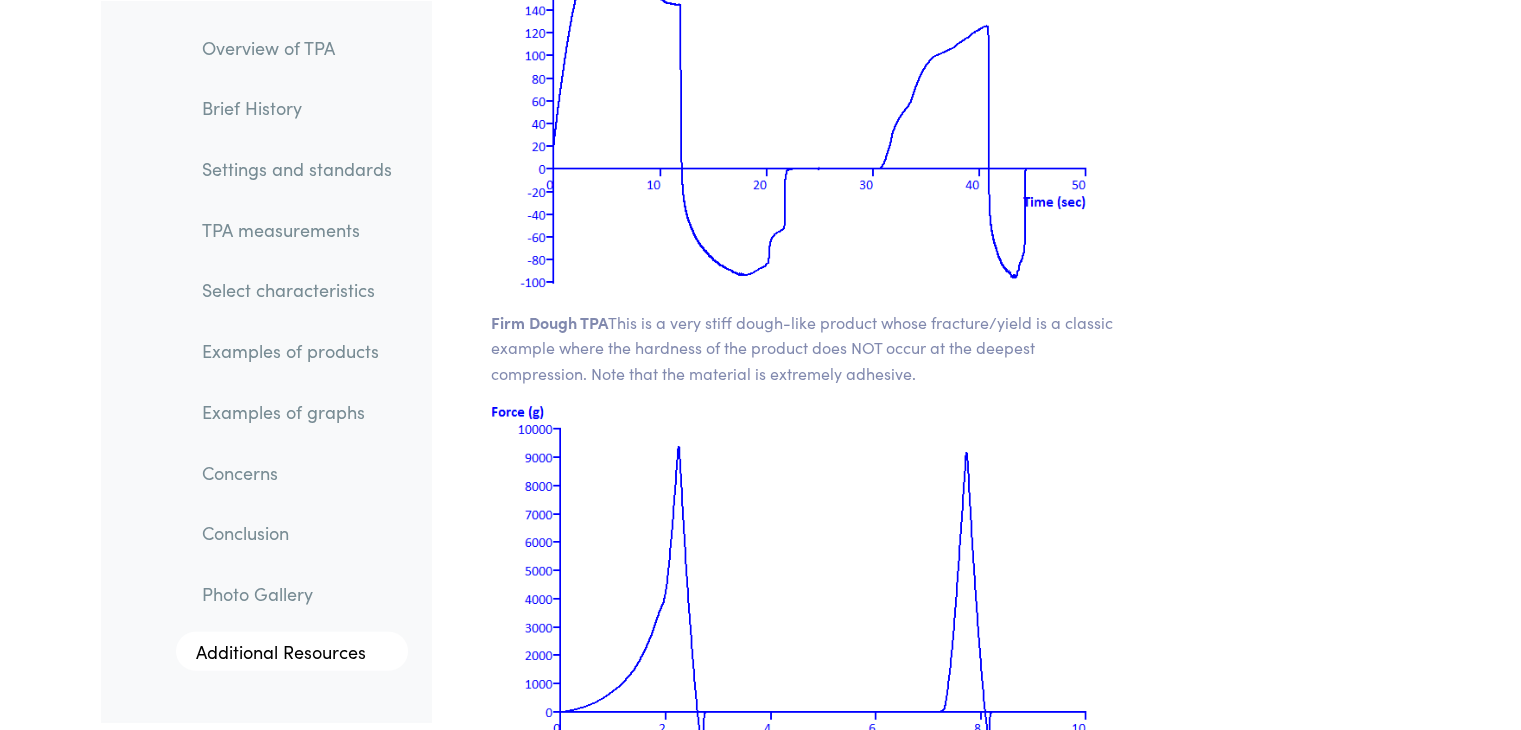 scroll, scrollTop: 27860, scrollLeft: 0, axis: vertical 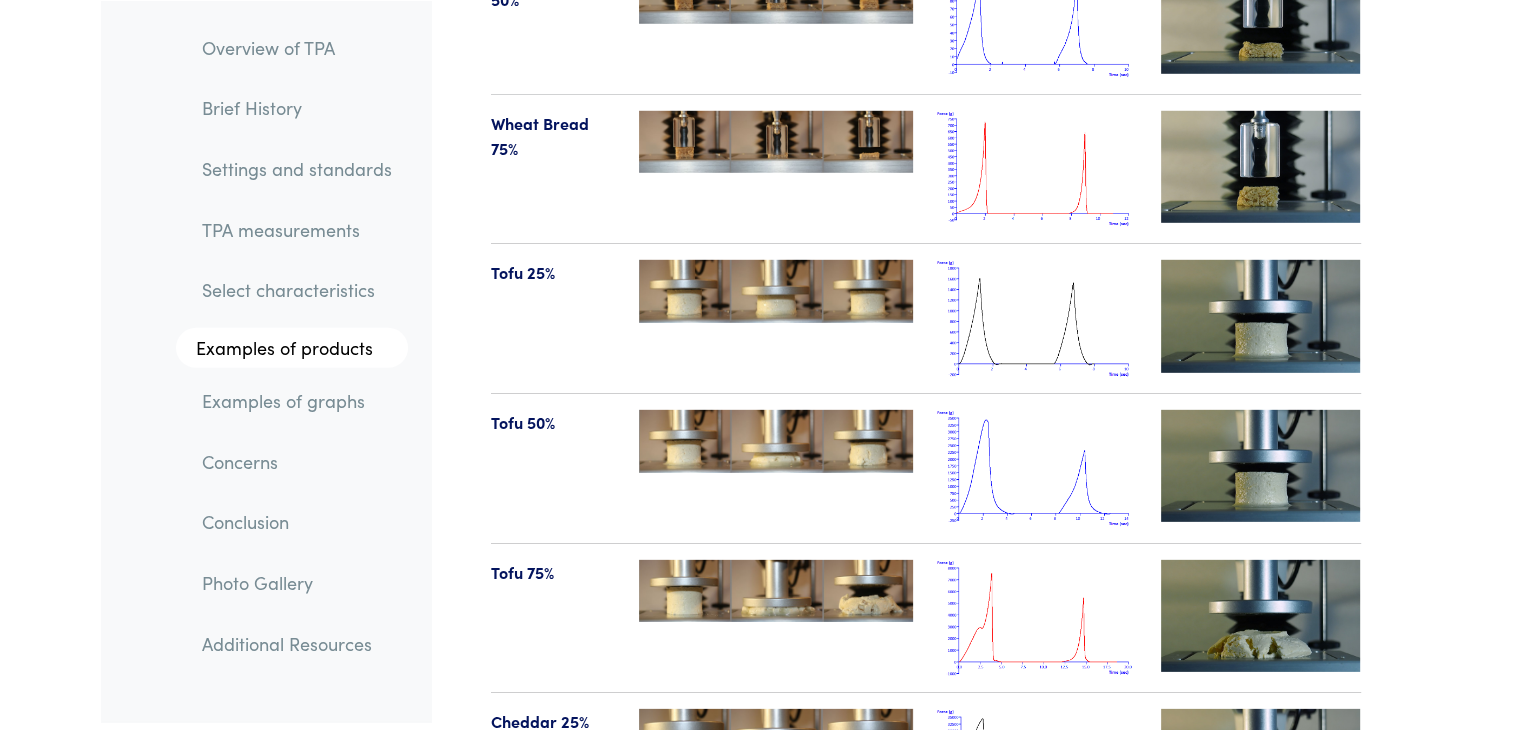 click on "Examples of graphs" at bounding box center (297, 400) 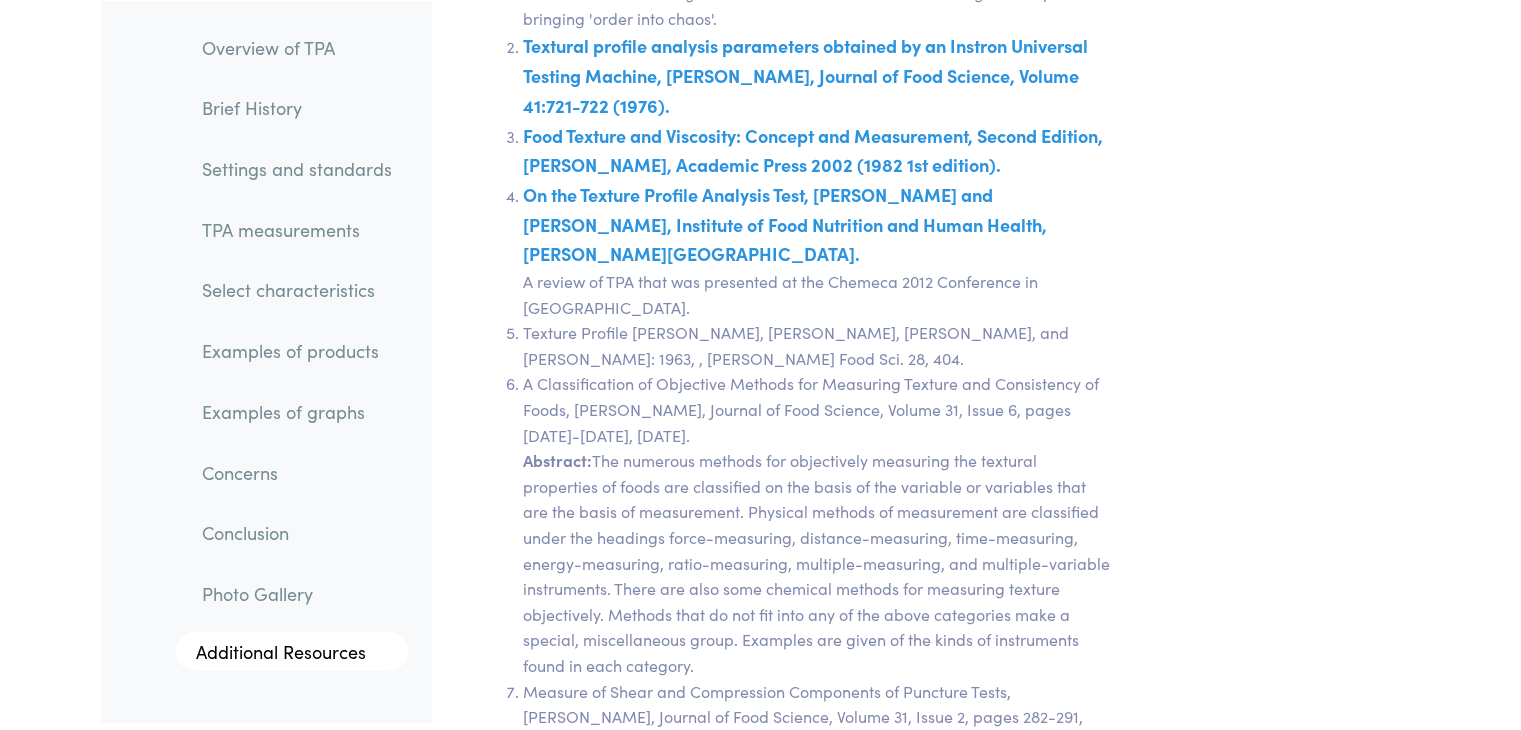 scroll, scrollTop: 35475, scrollLeft: 0, axis: vertical 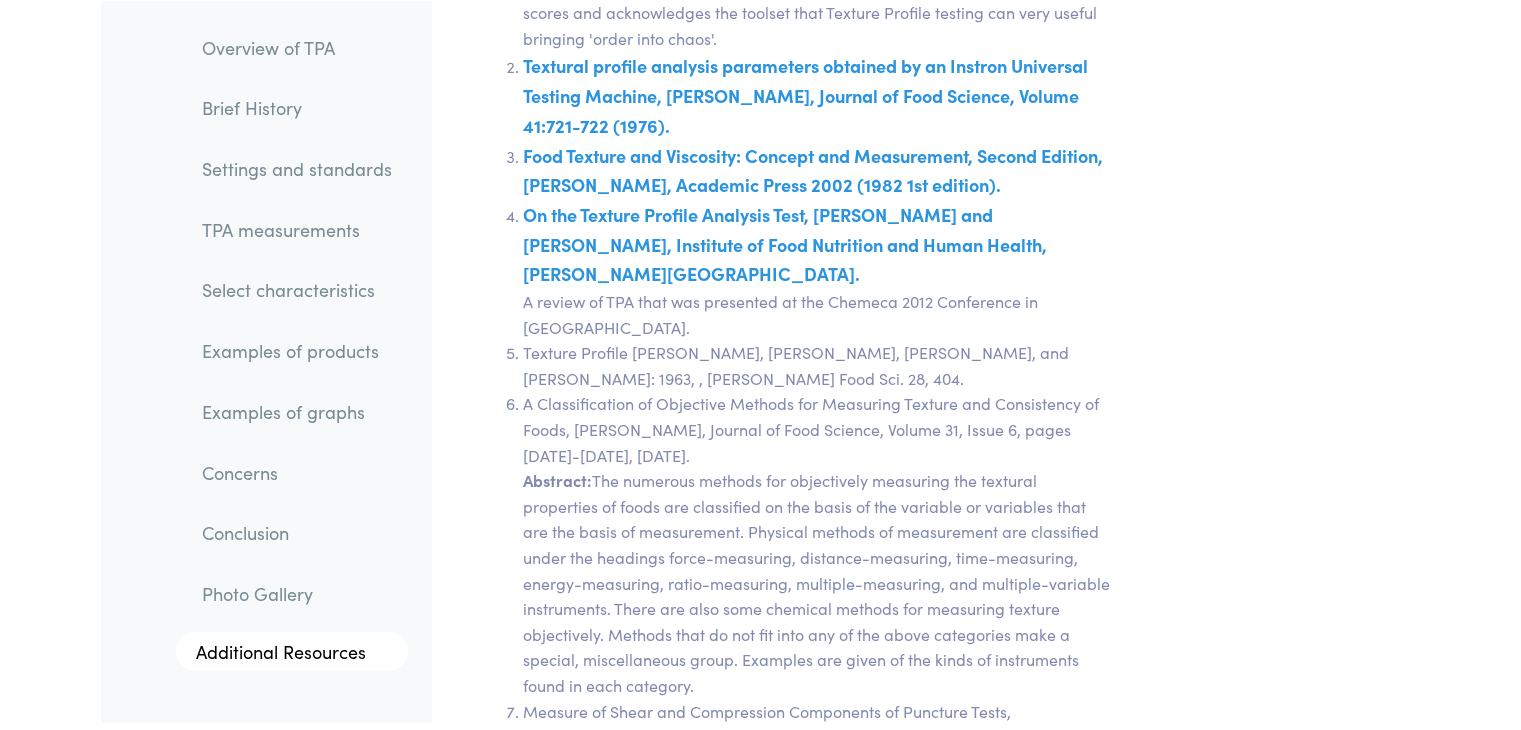 click on "Examples of products" at bounding box center [297, 351] 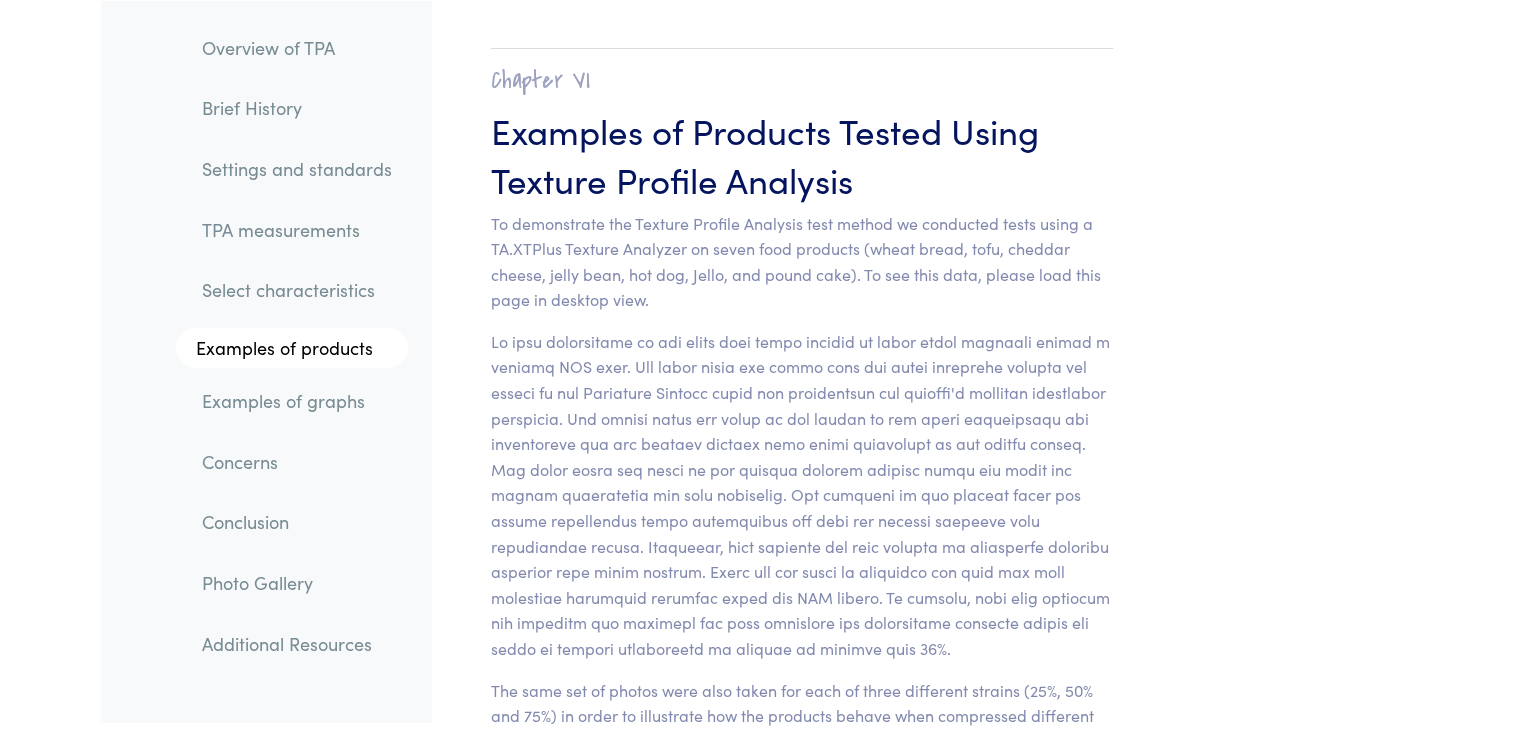 scroll, scrollTop: 19726, scrollLeft: 0, axis: vertical 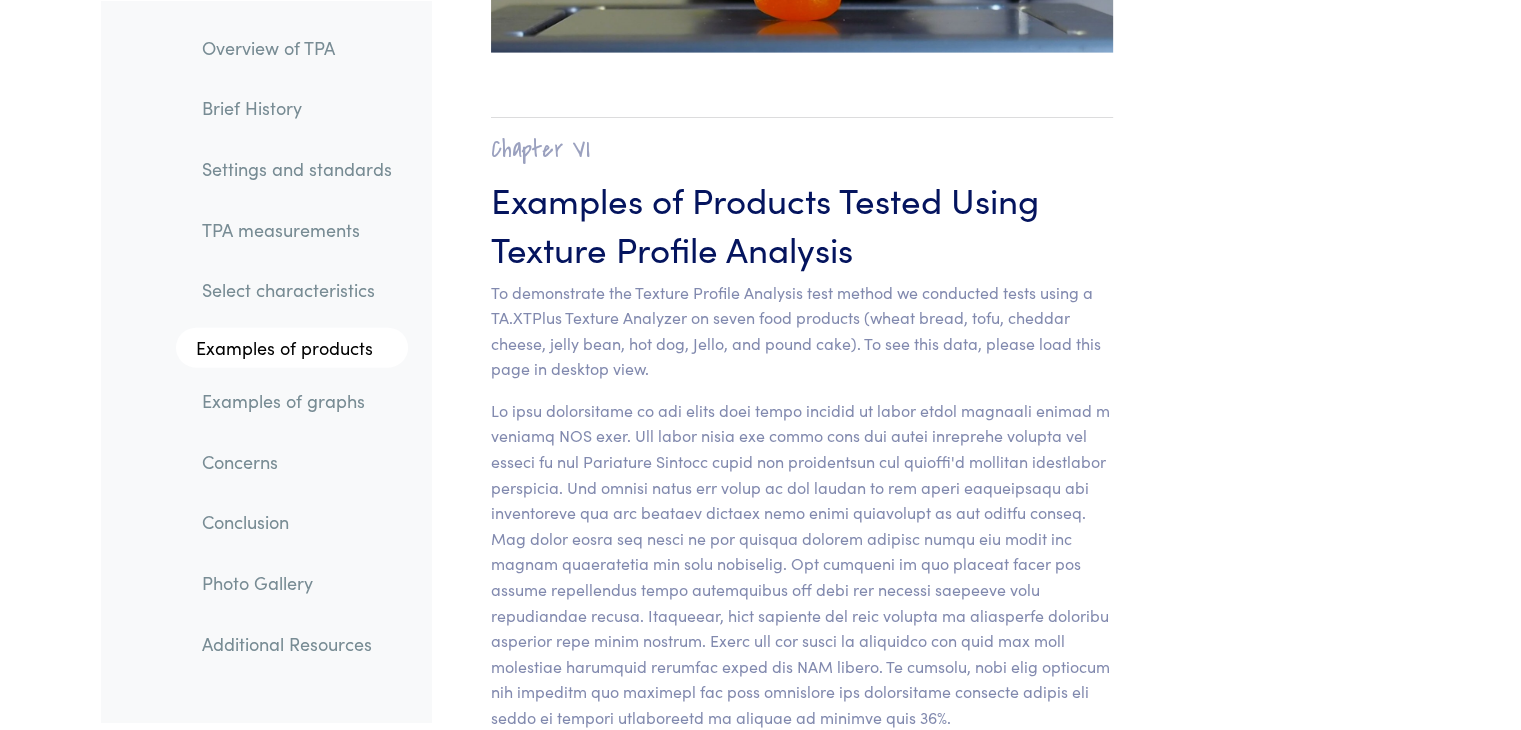 click on "Select characteristics" at bounding box center (297, 290) 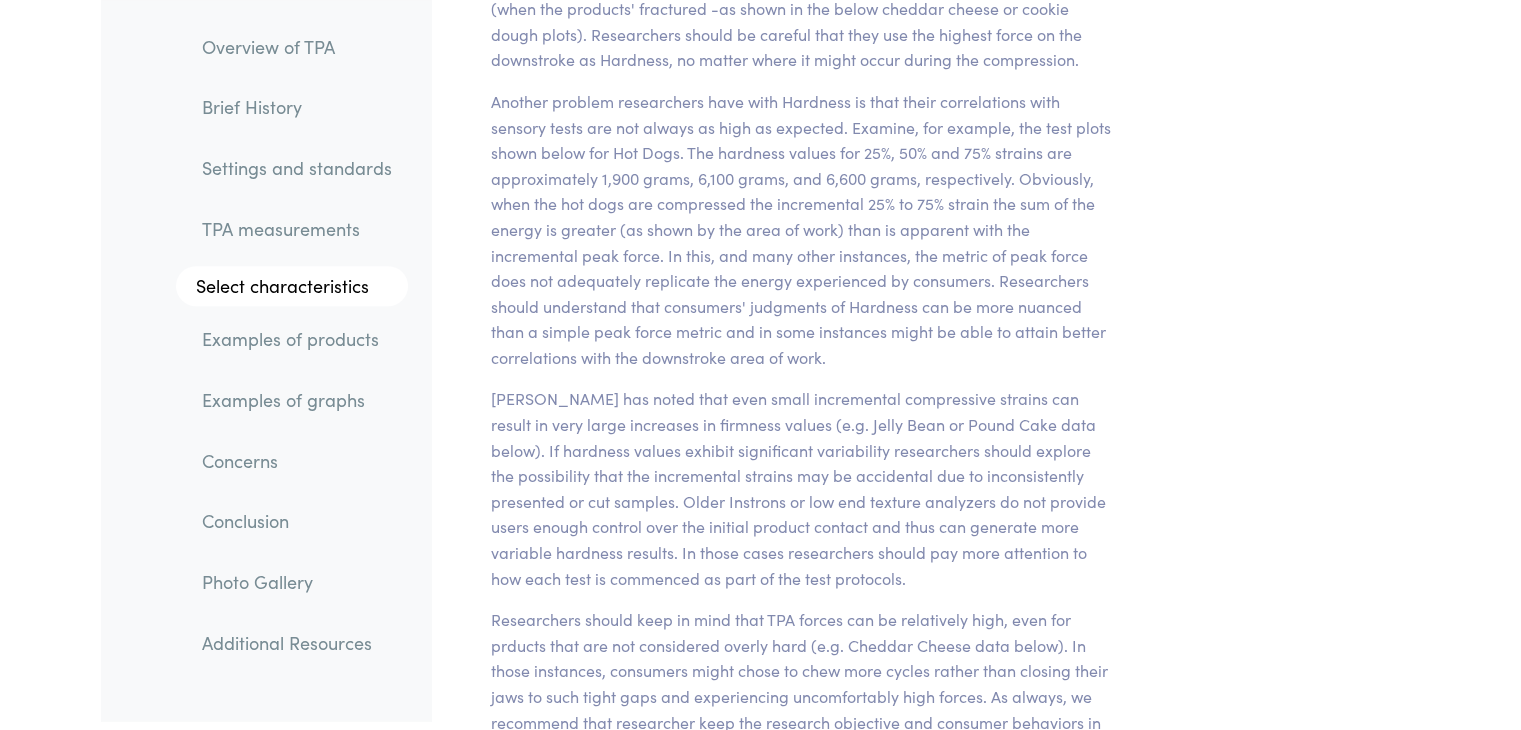 scroll, scrollTop: 16217, scrollLeft: 0, axis: vertical 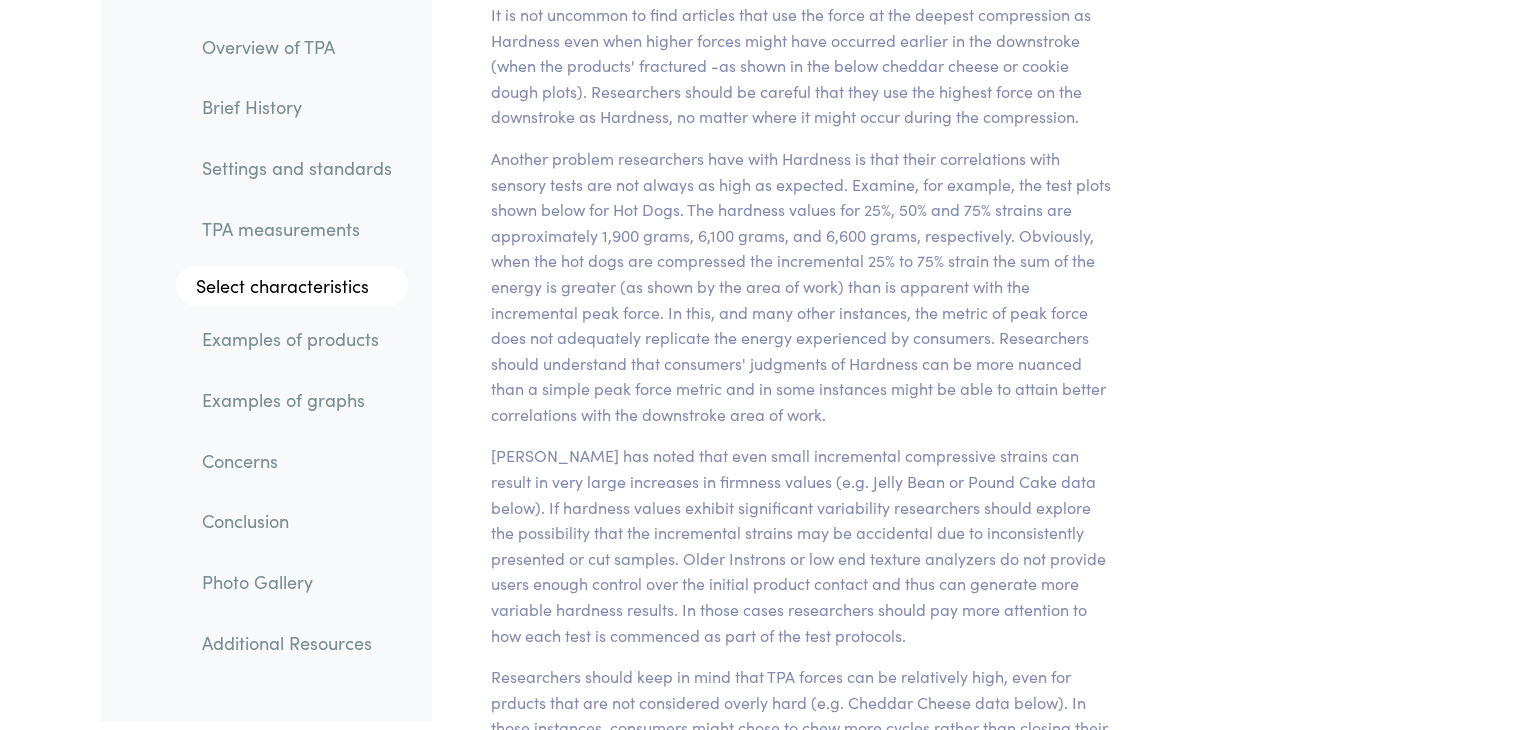click on "TPA measurements" at bounding box center [297, 229] 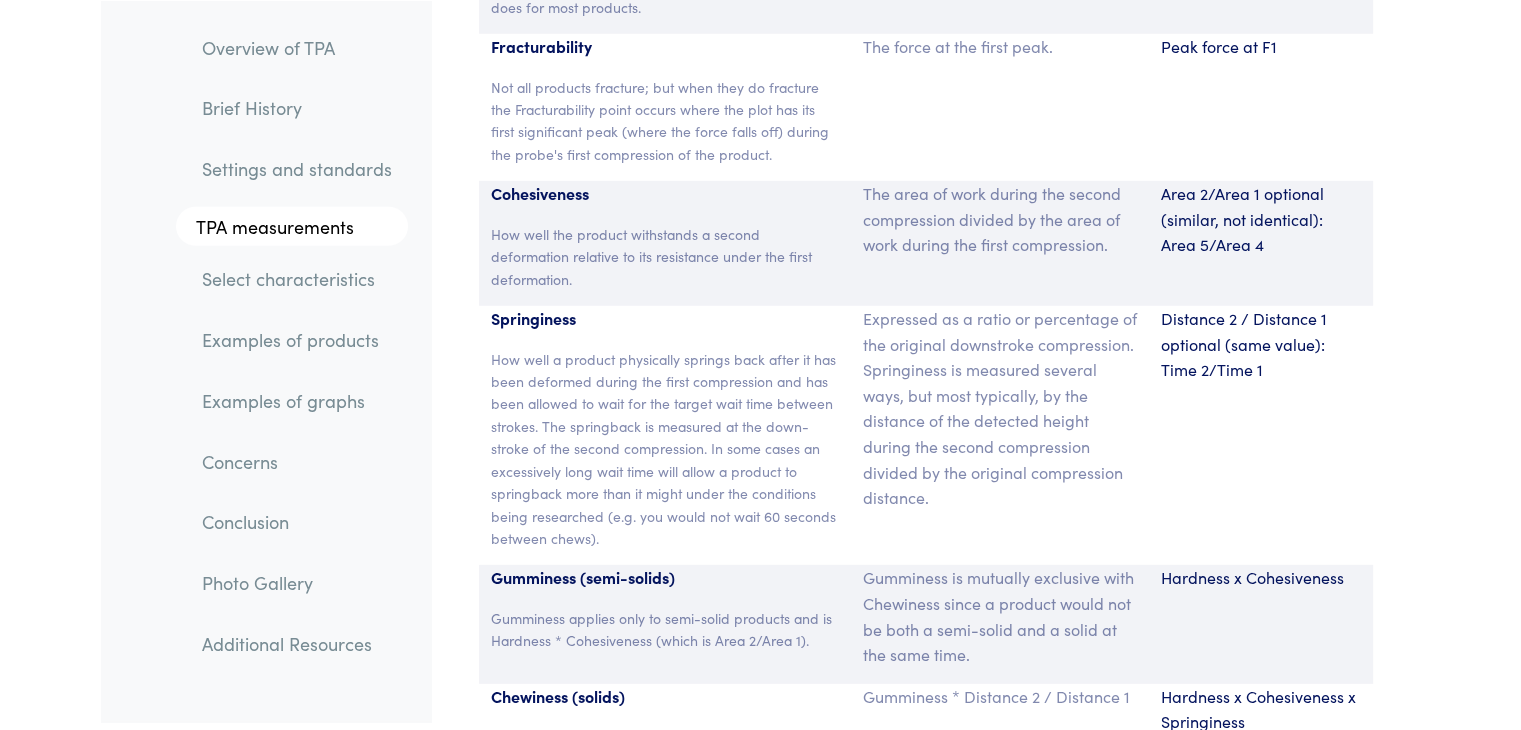 scroll, scrollTop: 13298, scrollLeft: 0, axis: vertical 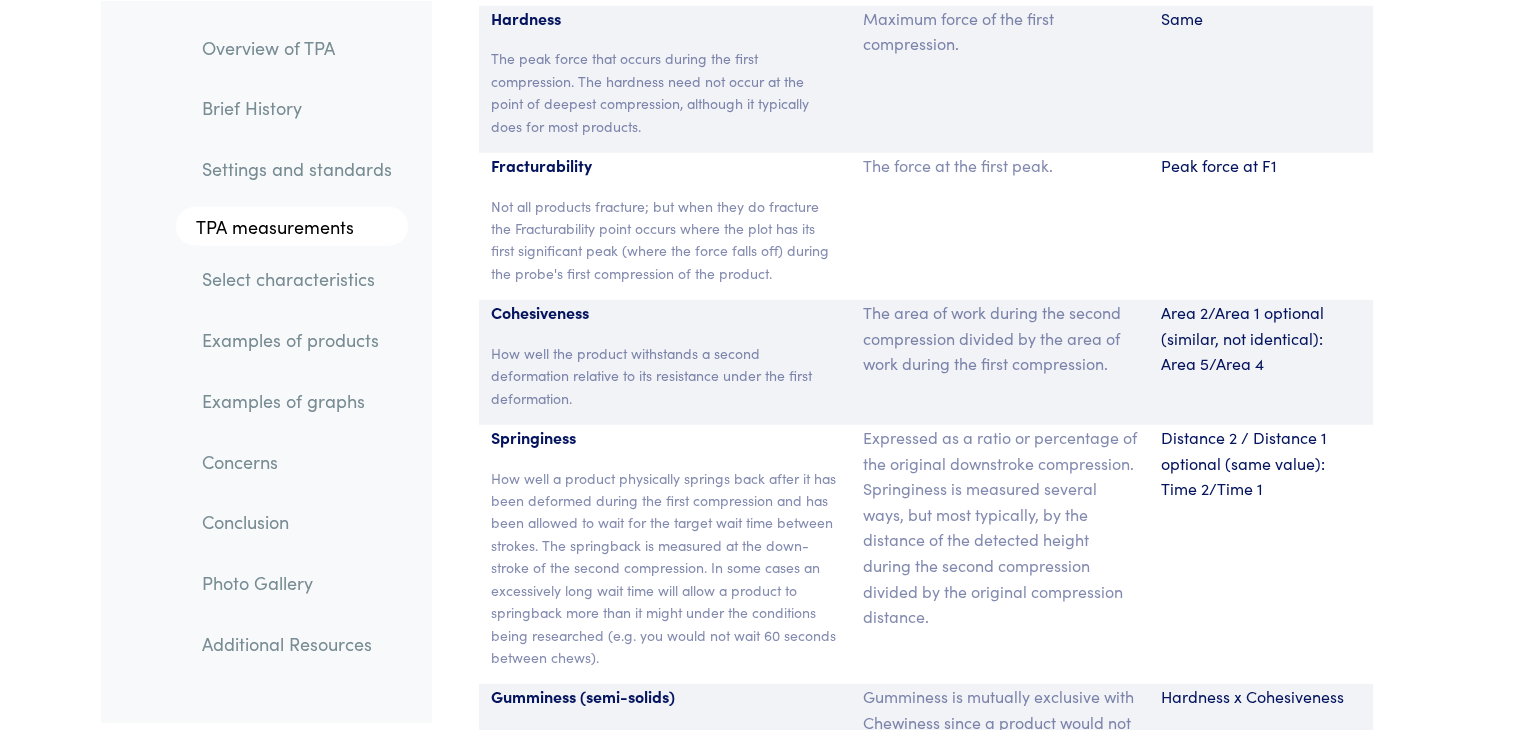 click on "Overview of TPA
Brief History
Settings and standards
TPA measurements
Select characteristics
Examples of products
Examples of graphs
Concerns
Conclusion
Photo Gallery
Additional Resources" at bounding box center (266, 361) 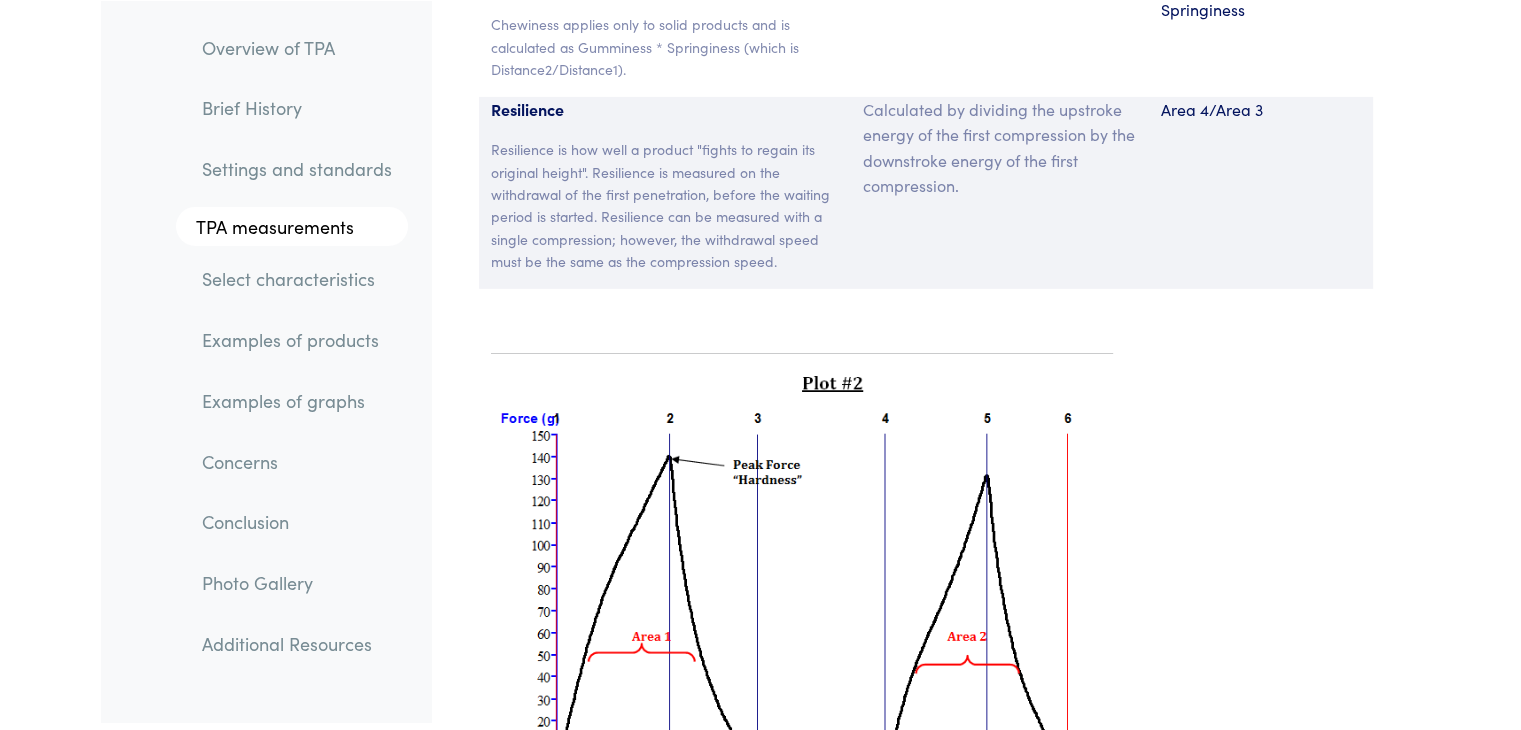 scroll, scrollTop: 14130, scrollLeft: 0, axis: vertical 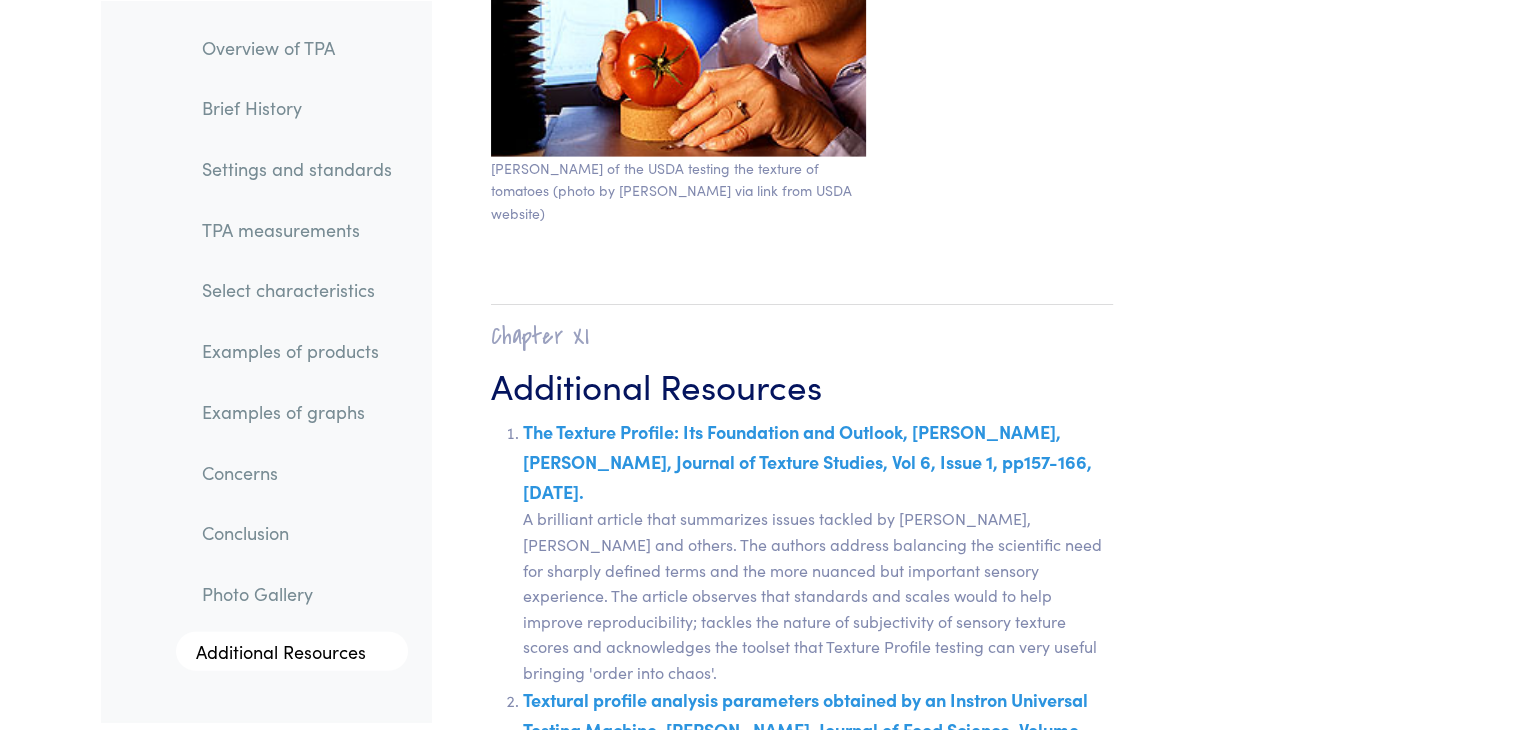 click on "The Texture Profile: Its Foundation and Outlook, [PERSON_NAME], [PERSON_NAME], Journal of Texture Studies, Vol 6, Issue 1, pp157-166, [DATE]." at bounding box center [807, 461] 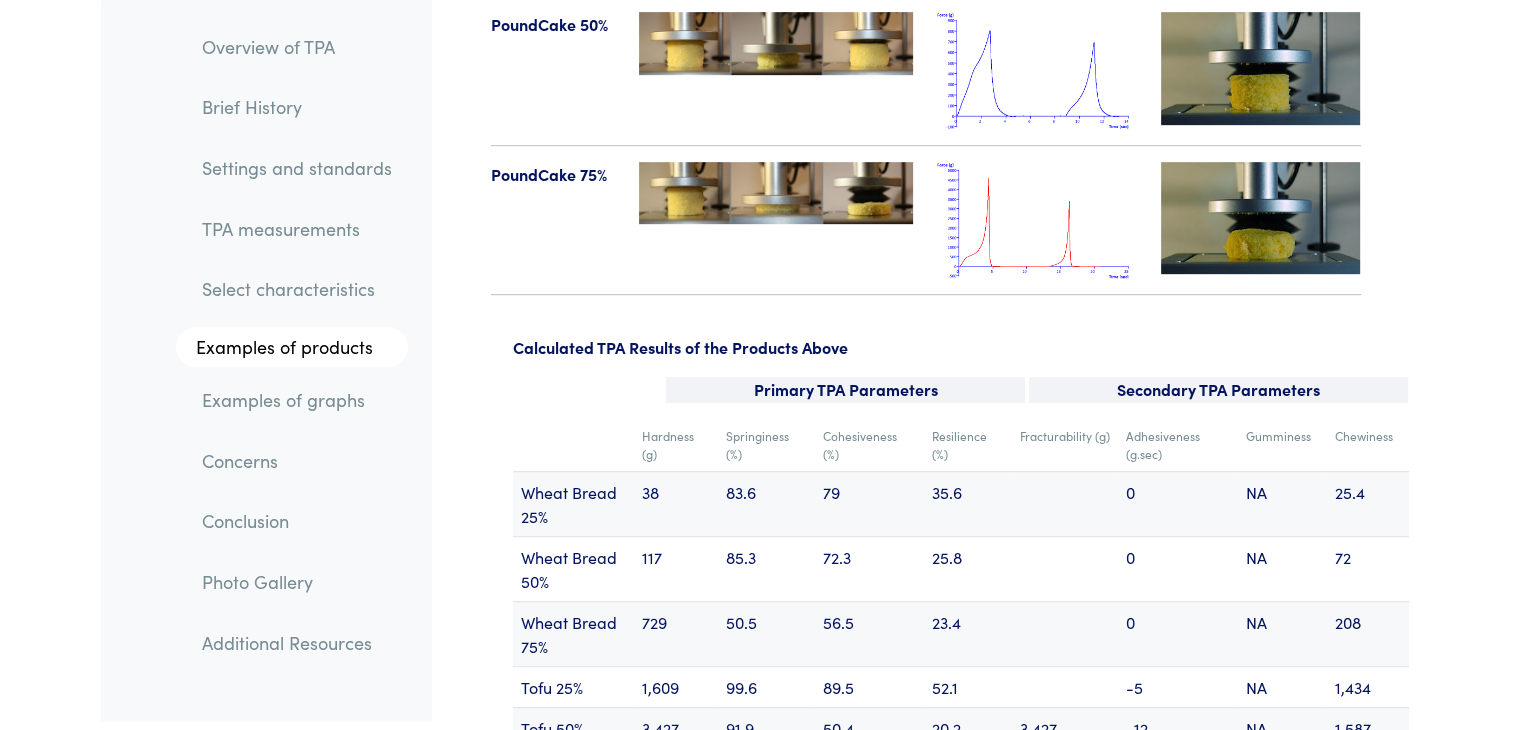 scroll, scrollTop: 23791, scrollLeft: 0, axis: vertical 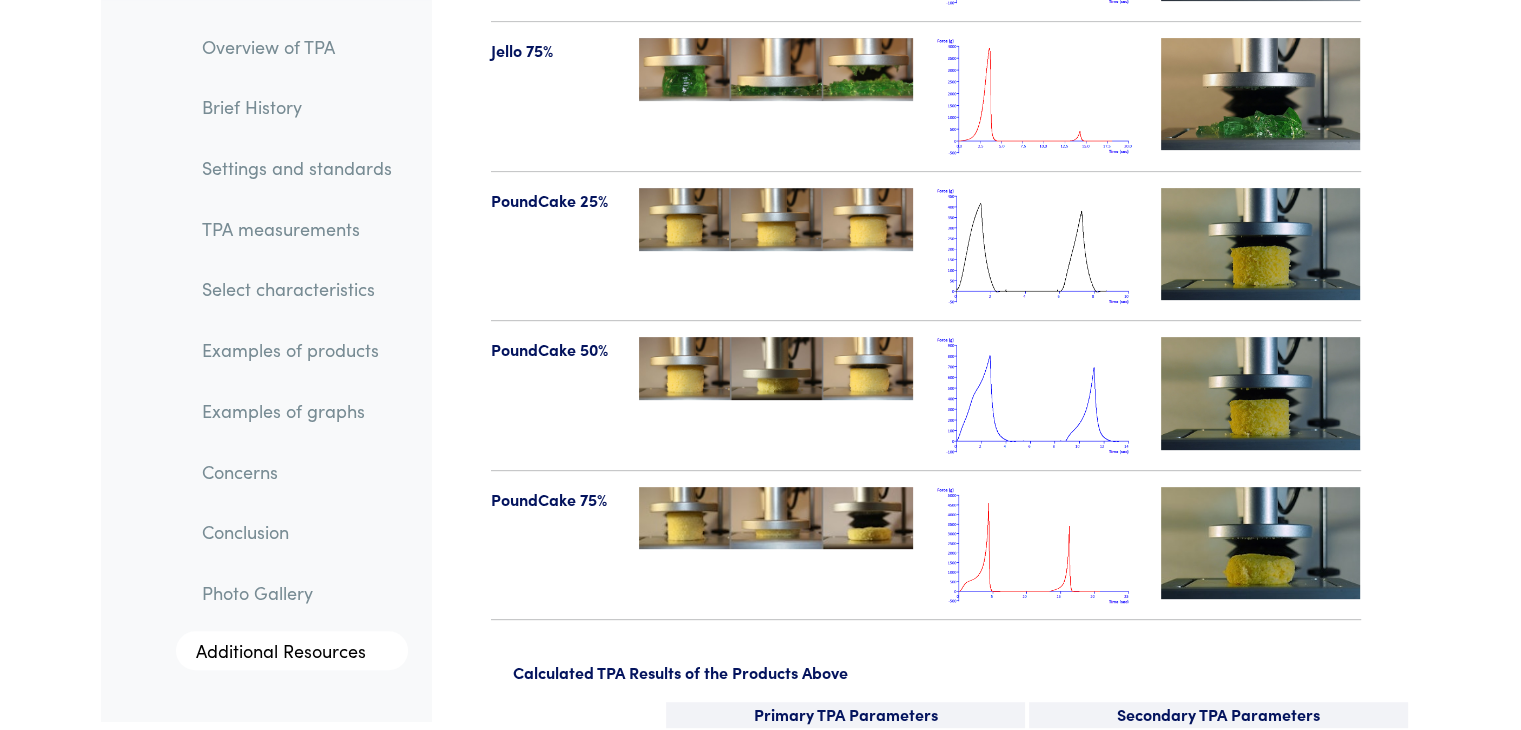drag, startPoint x: 976, startPoint y: 216, endPoint x: 957, endPoint y: 293, distance: 79.30952 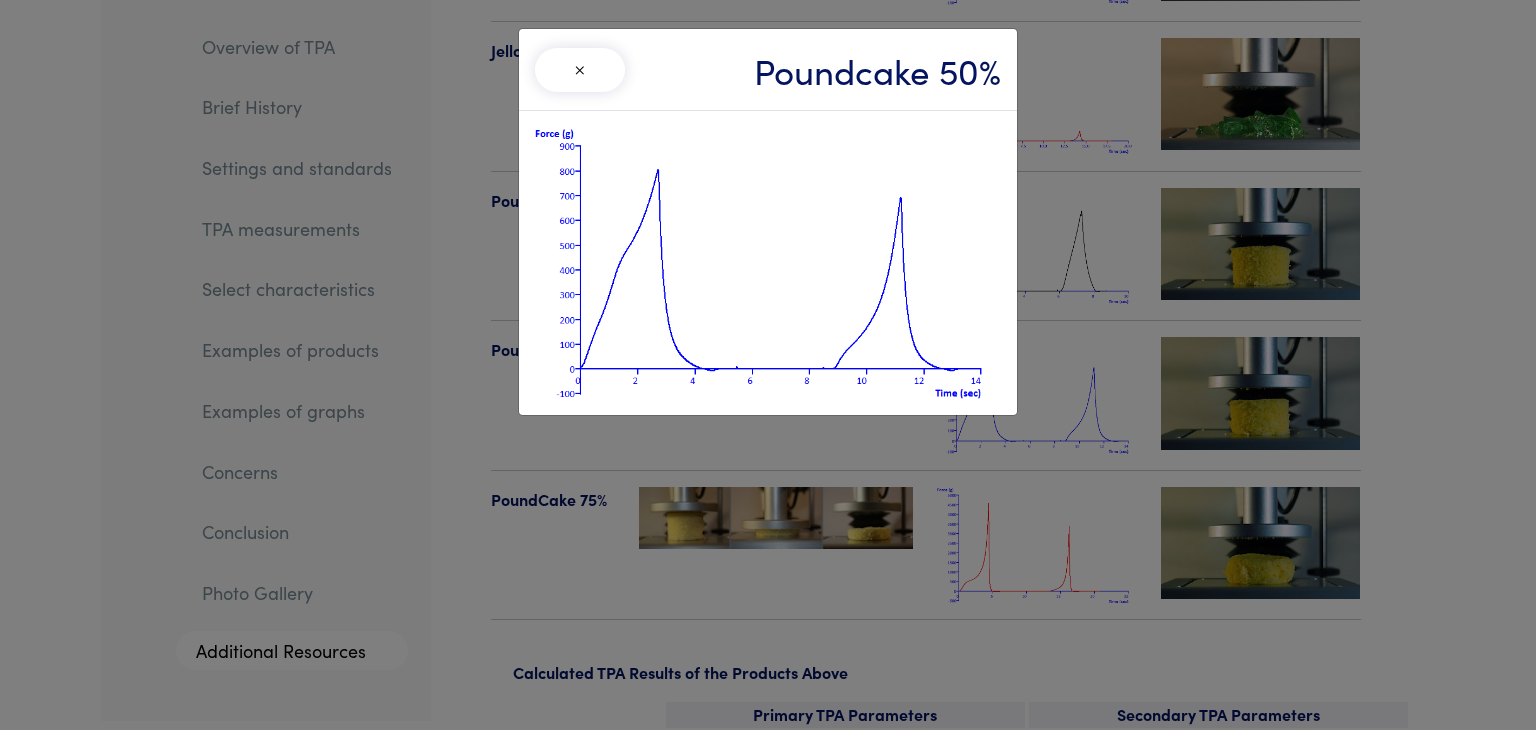 click at bounding box center (768, 263) 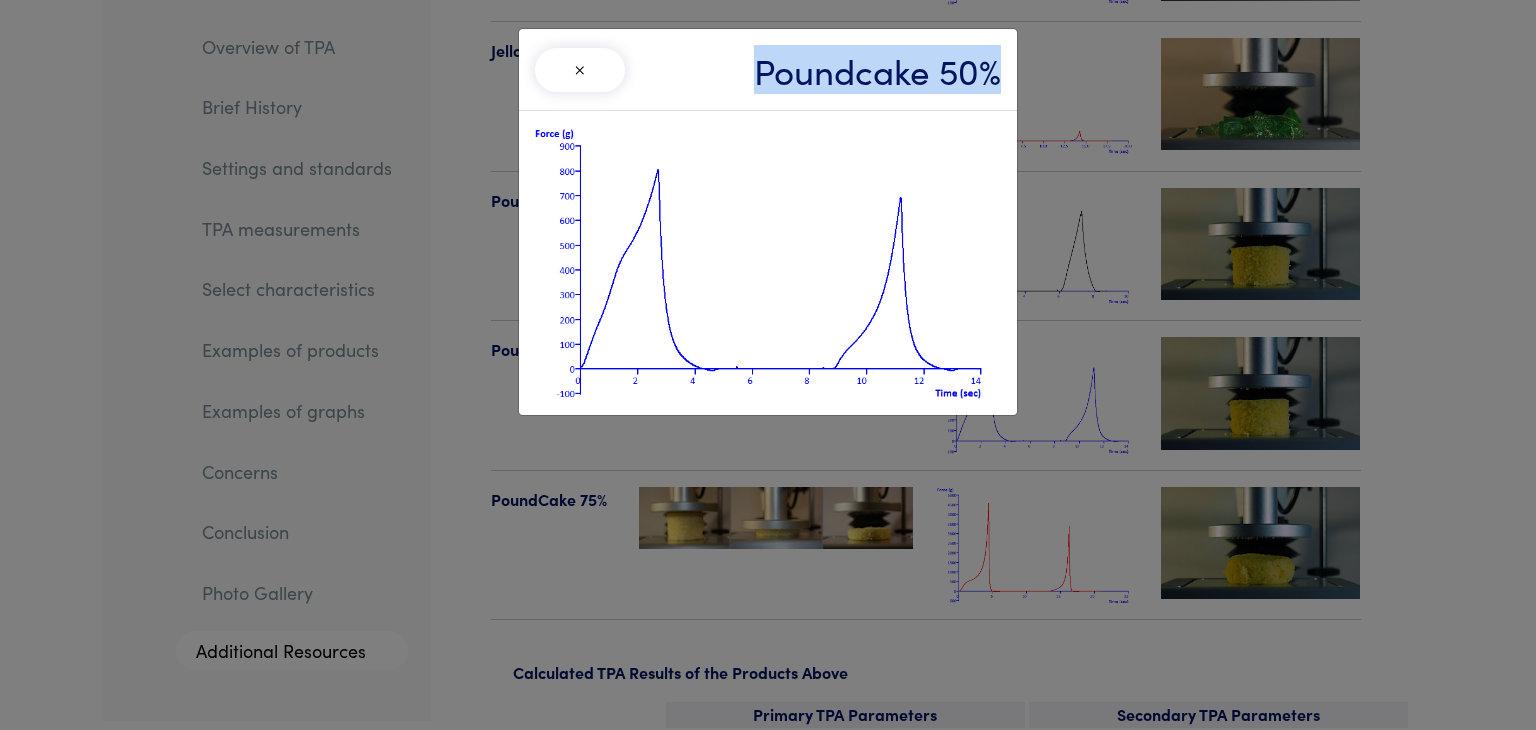 drag, startPoint x: 754, startPoint y: 66, endPoint x: 1059, endPoint y: 77, distance: 305.1983 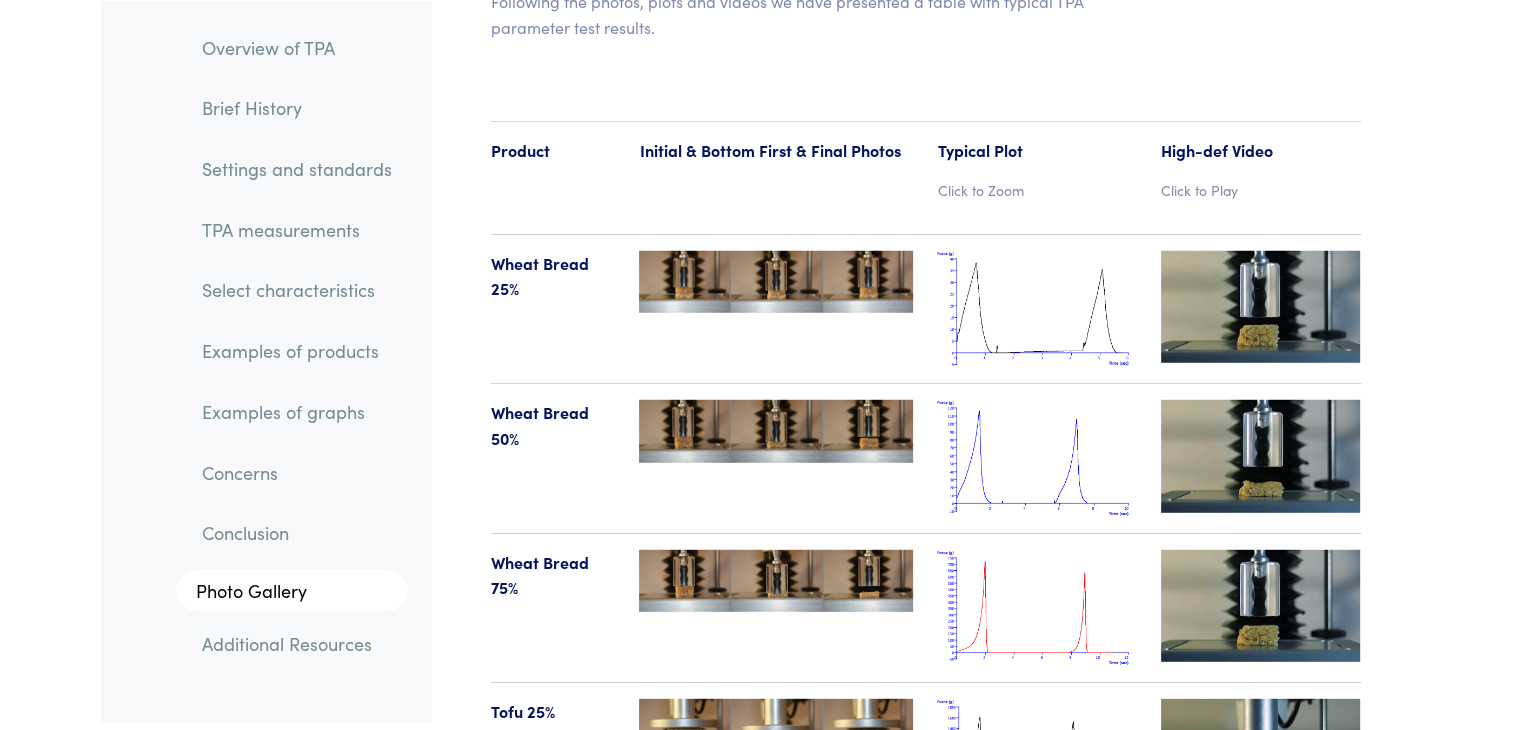 scroll, scrollTop: 20718, scrollLeft: 0, axis: vertical 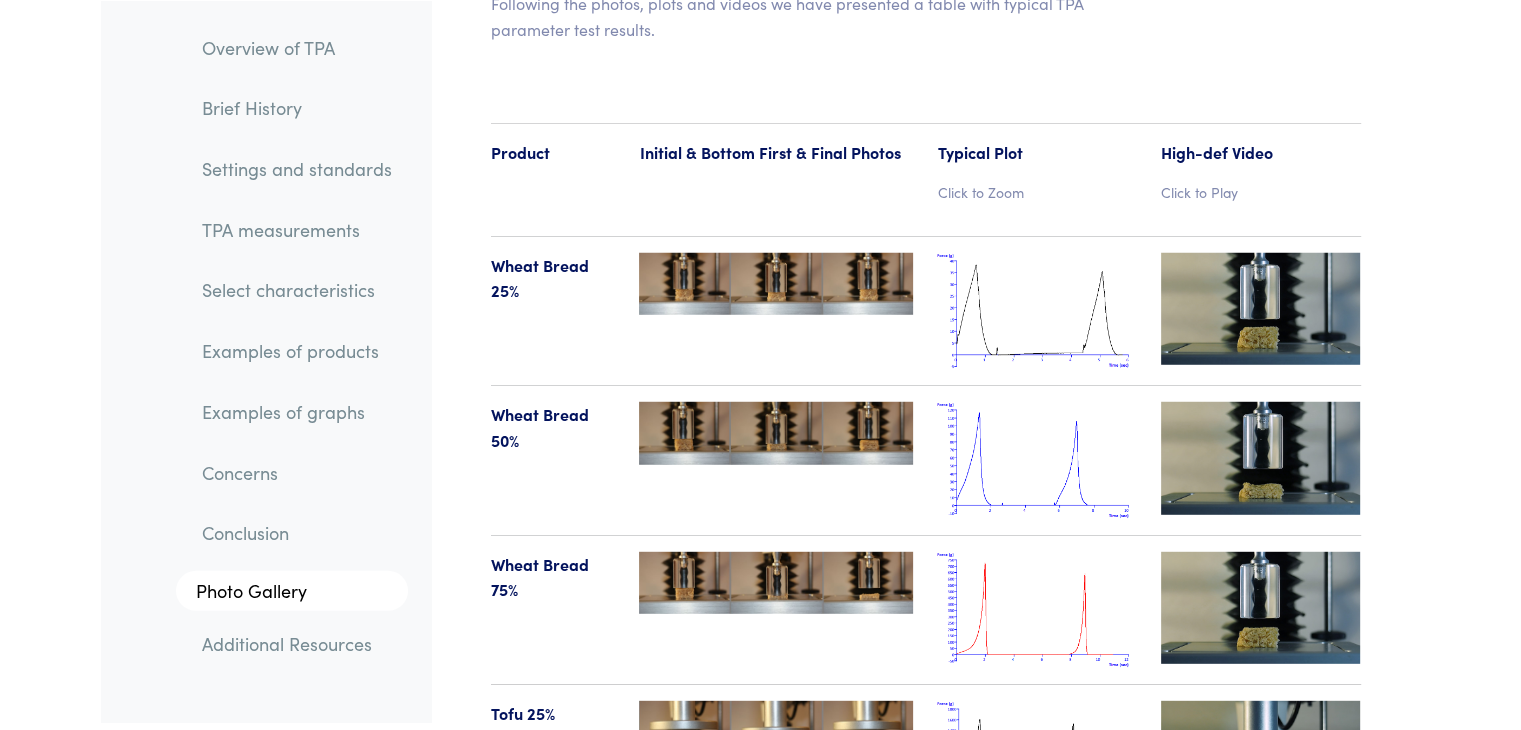 click at bounding box center [1037, 460] 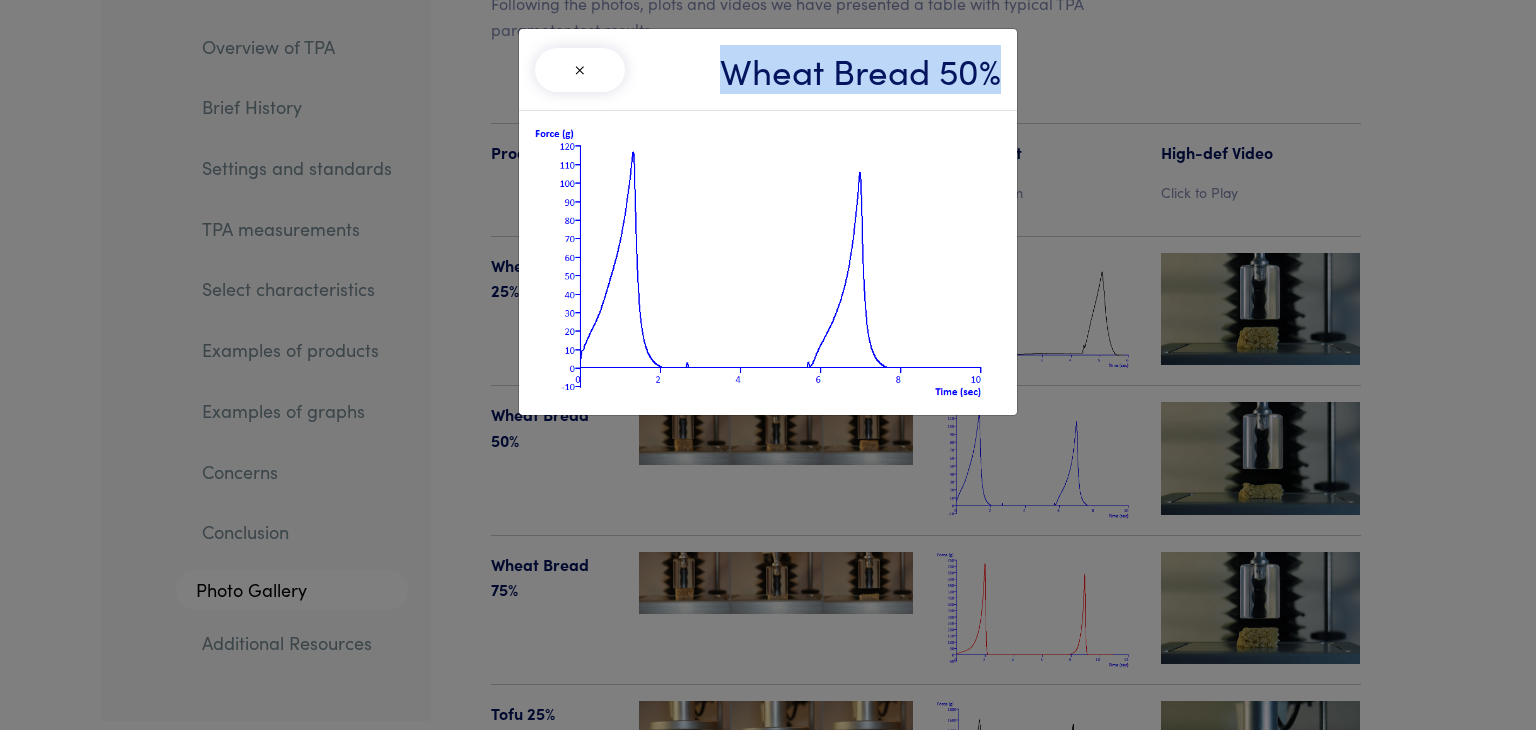 drag, startPoint x: 996, startPoint y: 73, endPoint x: 713, endPoint y: 85, distance: 283.2543 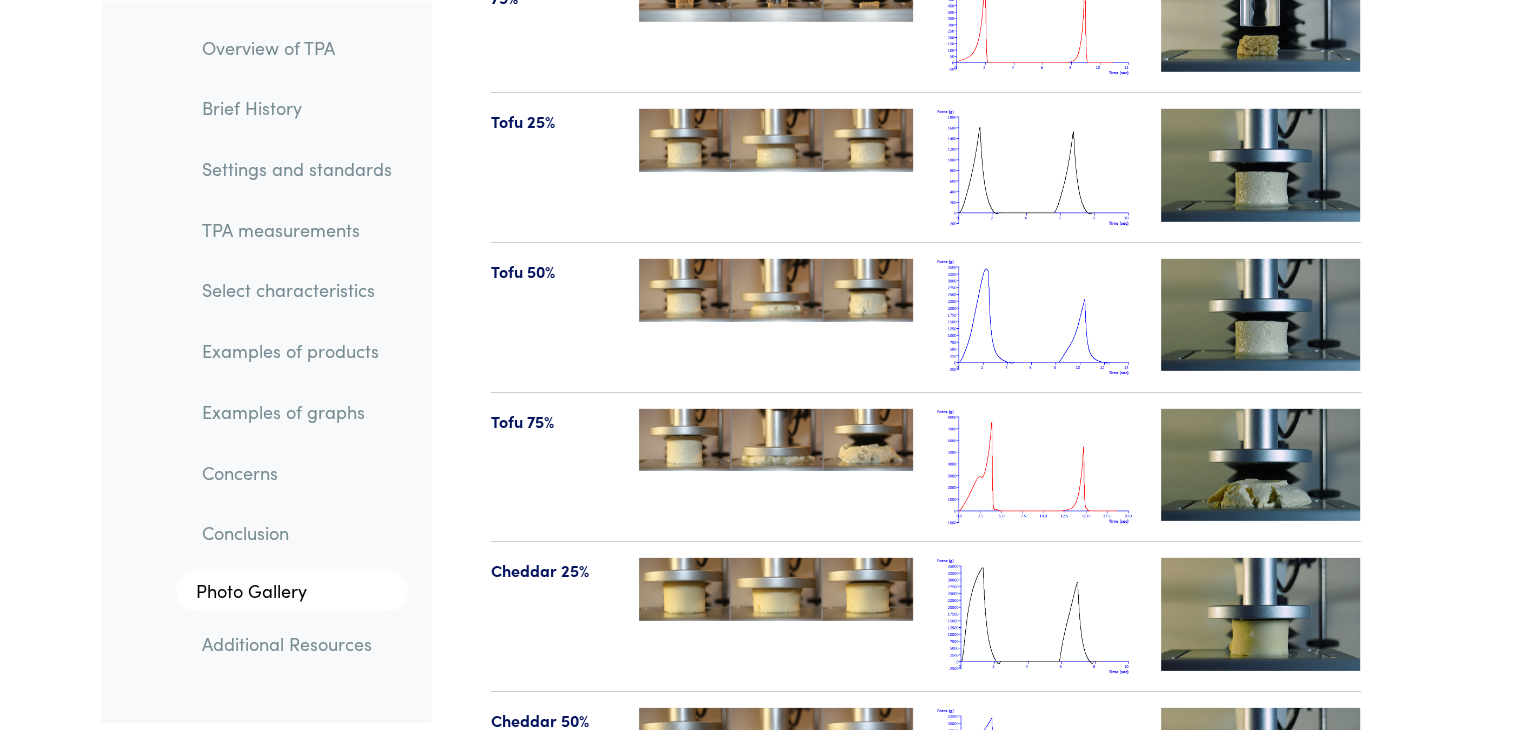 click on "Concerns" at bounding box center (297, 472) 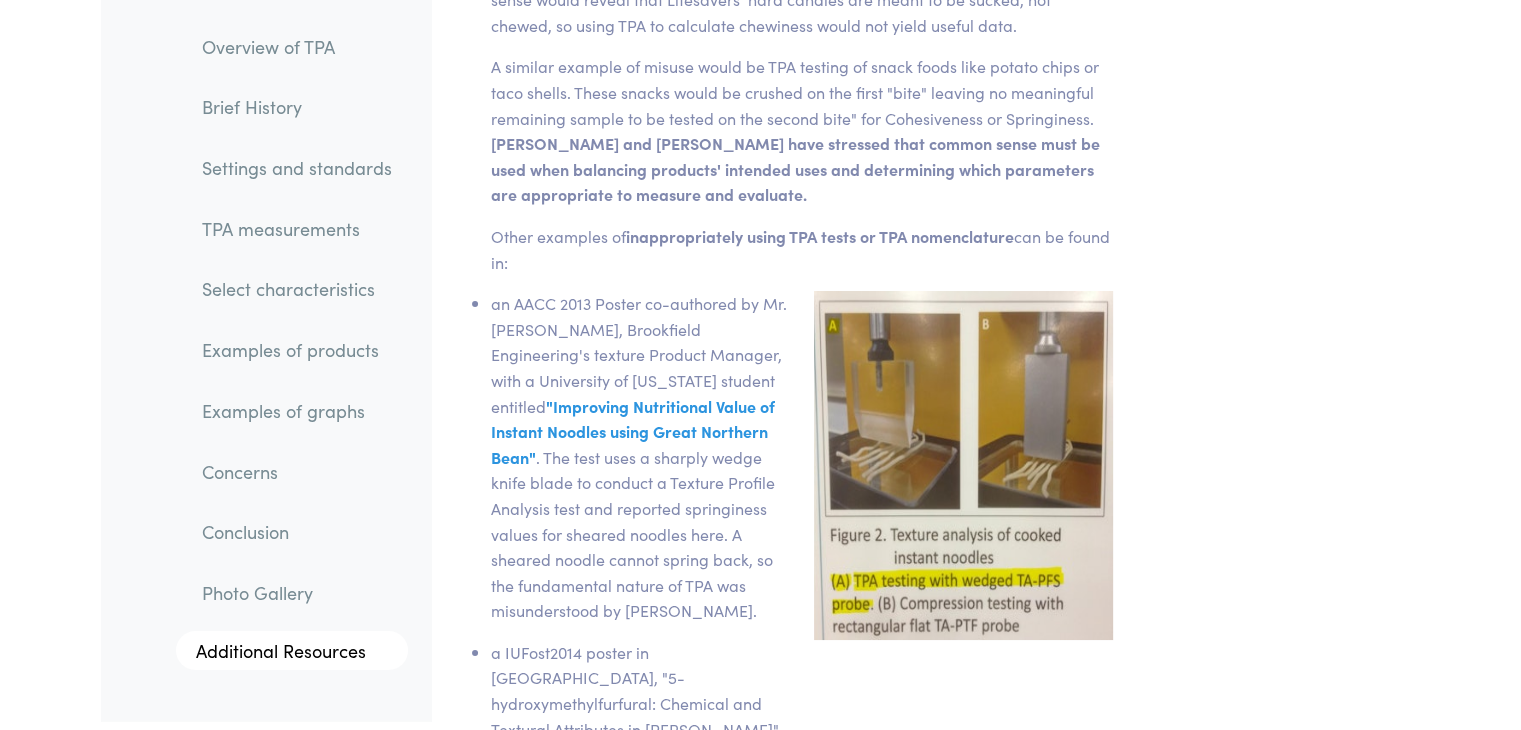 scroll, scrollTop: 30466, scrollLeft: 0, axis: vertical 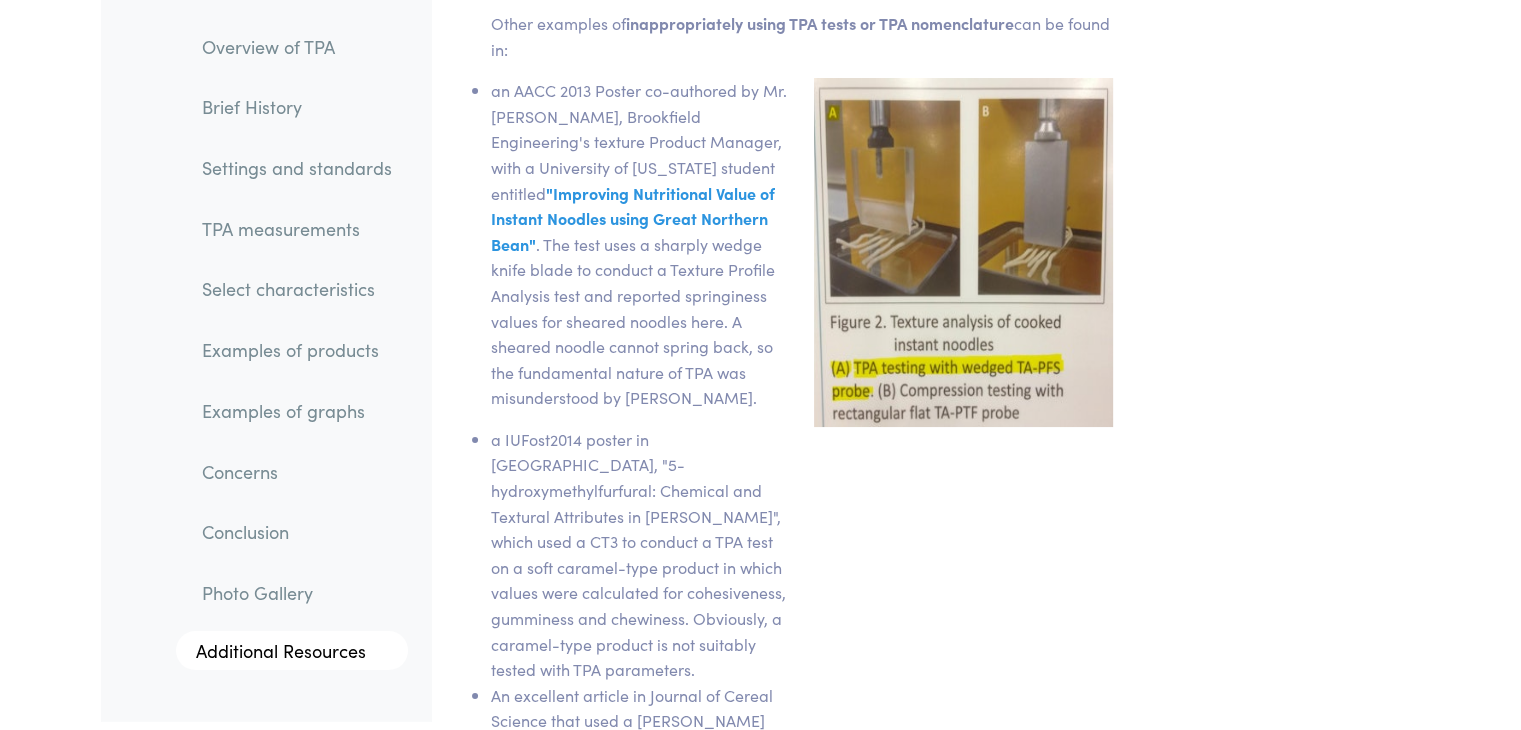 click on "an AACC 2013 Poster co-authored by Mr. Eric Chiang, Brookfield Engineering's texture Product Manager, with a University of Nebraska student entitled  "Improving Nutritional Value of Instant Noodles using Great Northern Bean" Improving nutritional value of instant noodles using Great Northern bean, H. WANG (1), W. S. Ratnayake (1), E. Chiang (2) (1) University of Nebraska-Lincoln; (2) Brookfield Engineering.  More information . The test uses a sharply wedge knife blade to conduct a Texture Profile Analysis test and reported springiness values for sheared noodles here. A sheared noodle cannot spring back, so the fundamental nature of TPA was misunderstood by Mr. Chiang." at bounding box center [640, 244] 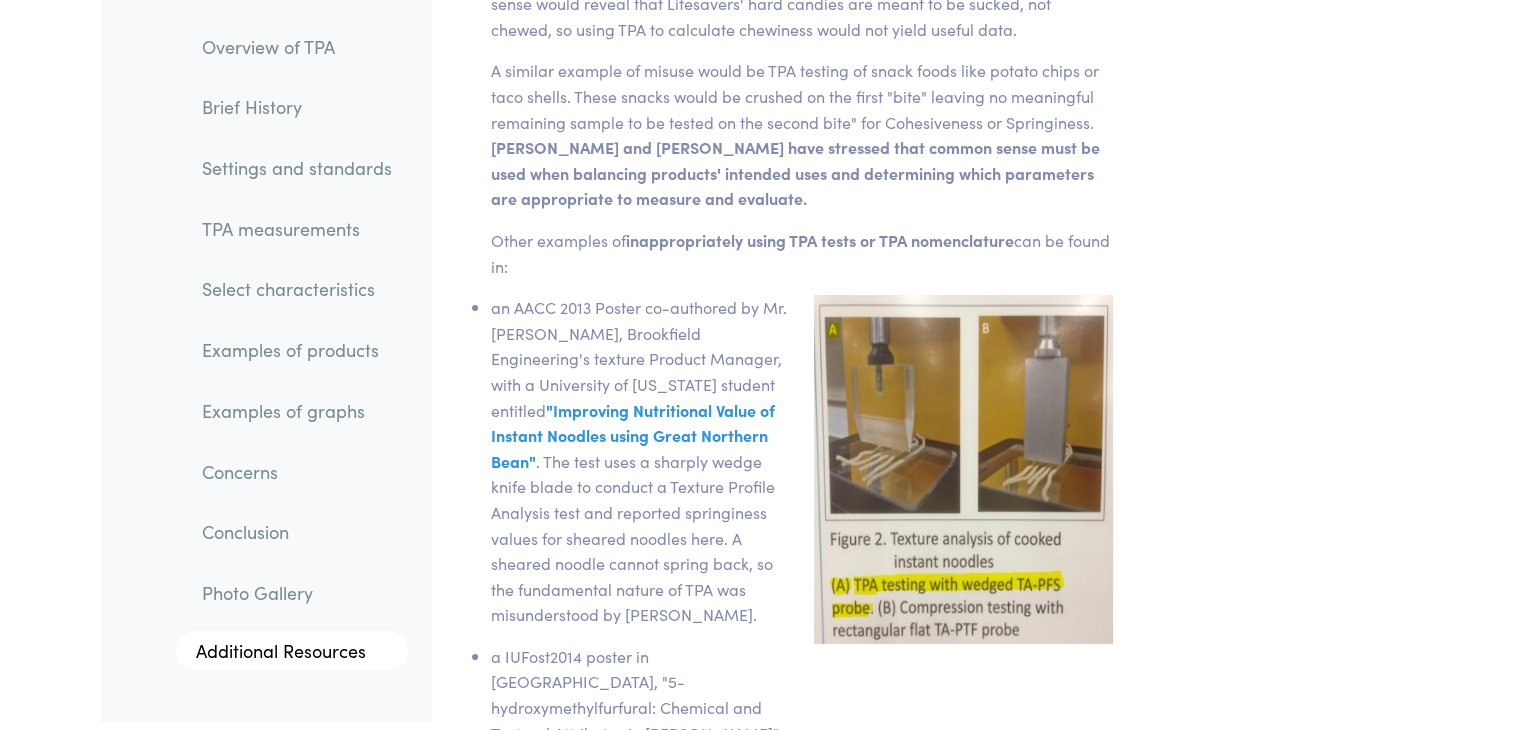 scroll, scrollTop: 30421, scrollLeft: 0, axis: vertical 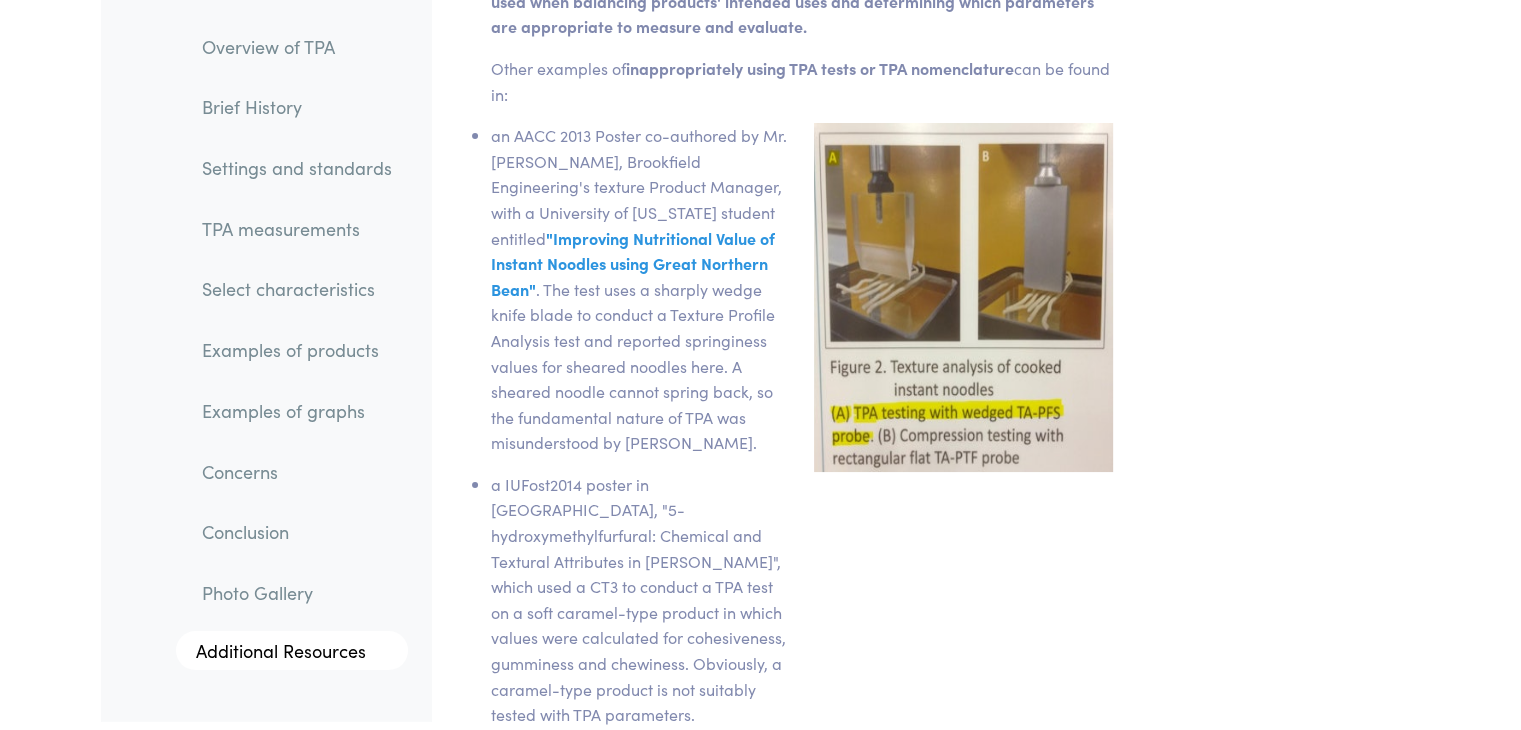 click on "Photo Gallery" at bounding box center [297, 593] 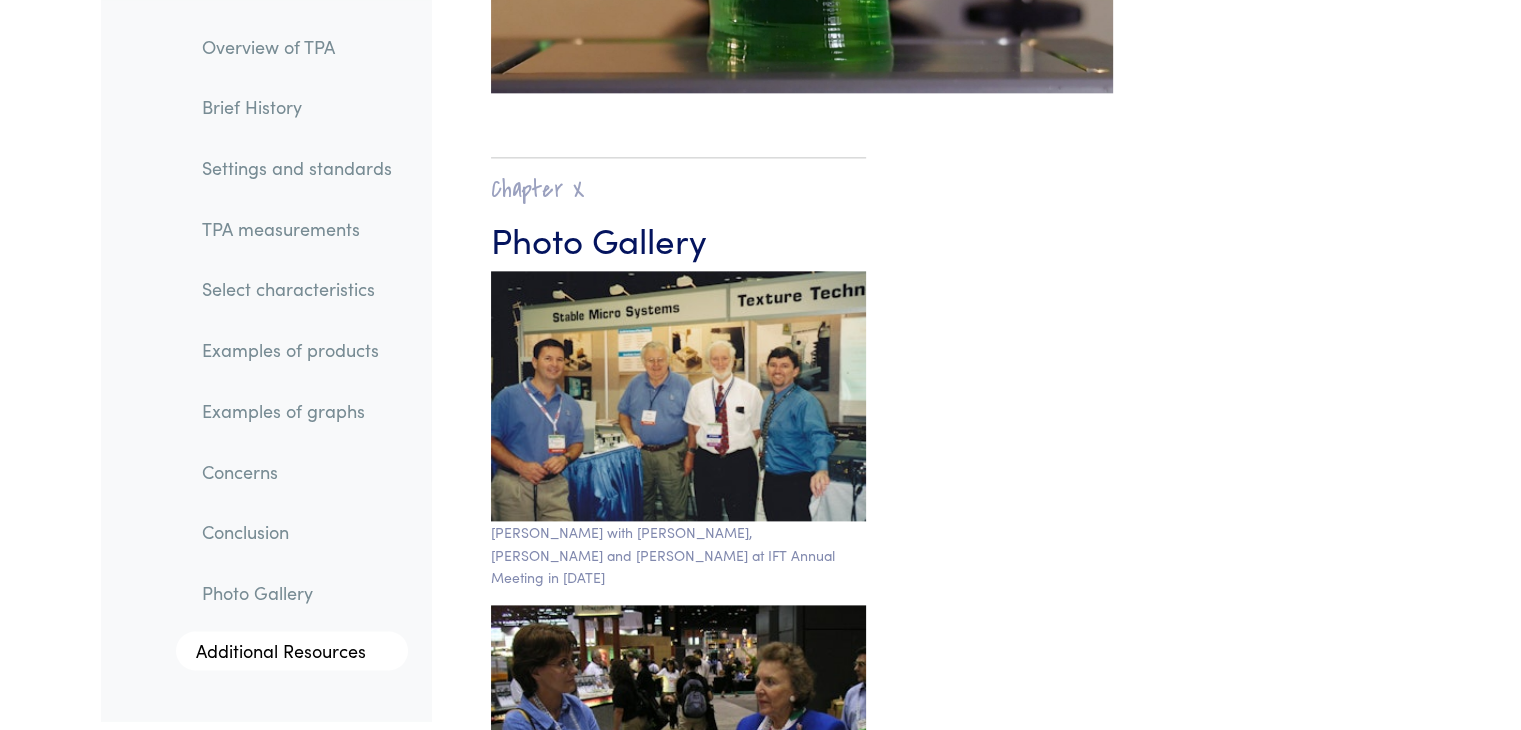 scroll, scrollTop: 32872, scrollLeft: 0, axis: vertical 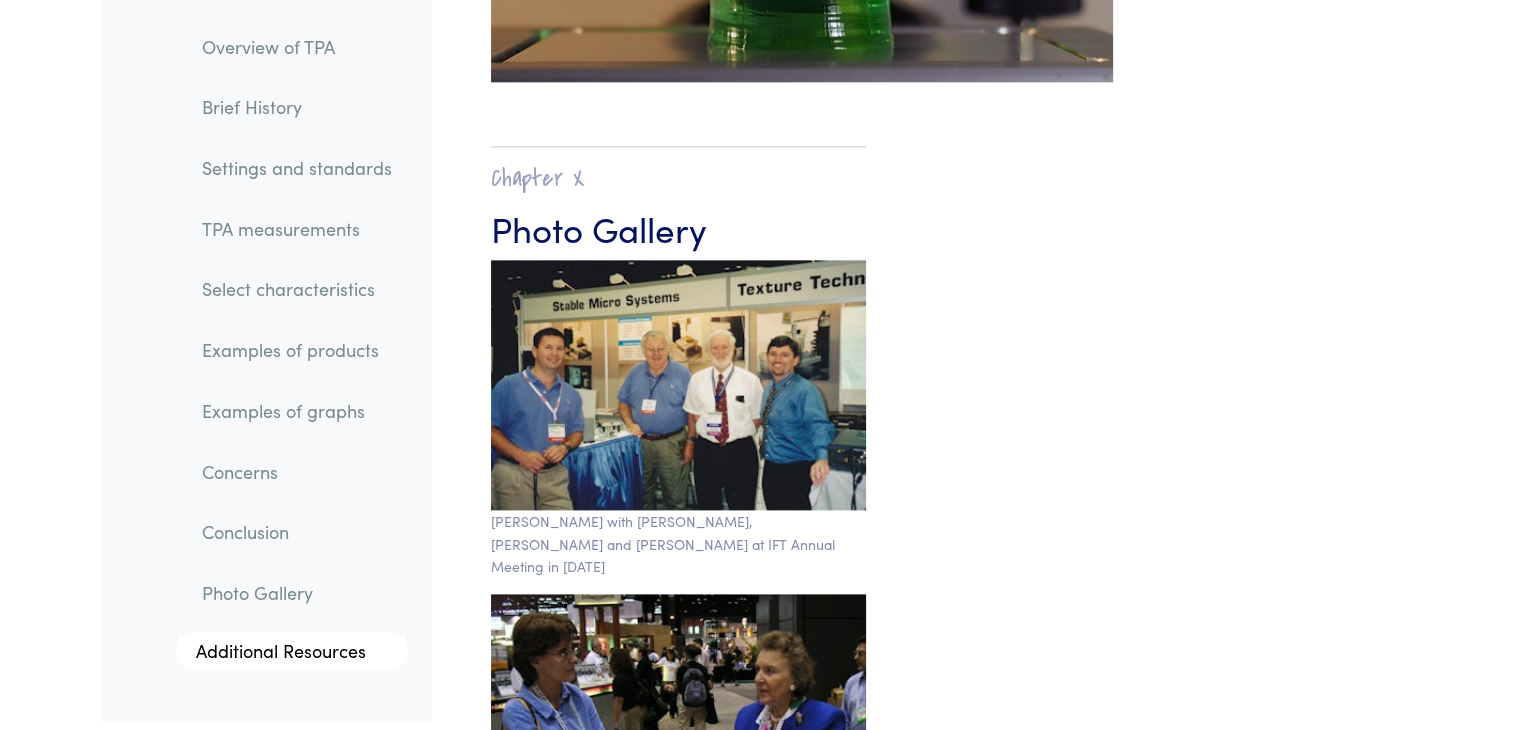 click on "Examples of products" at bounding box center [297, 351] 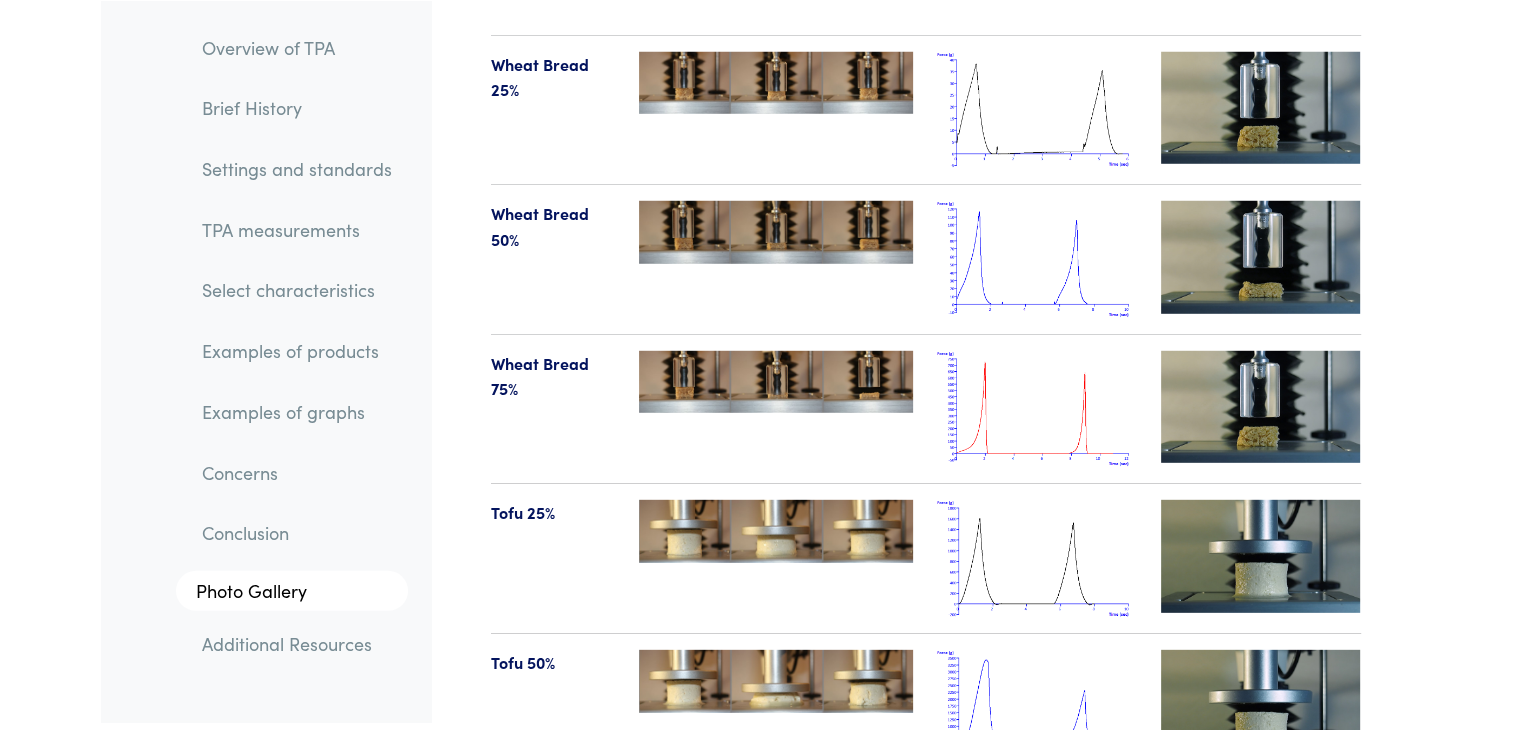 scroll, scrollTop: 20912, scrollLeft: 0, axis: vertical 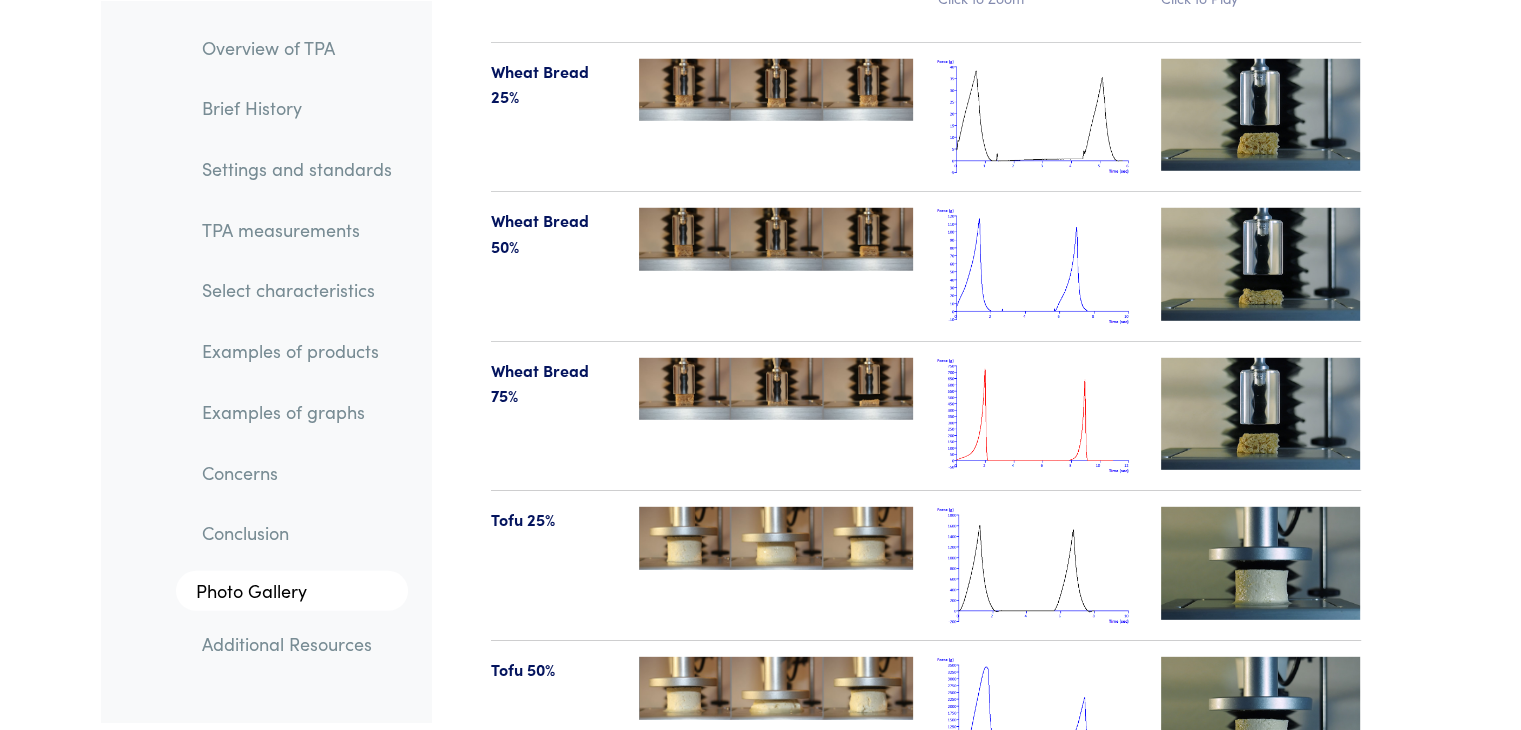 click at bounding box center (1261, 264) 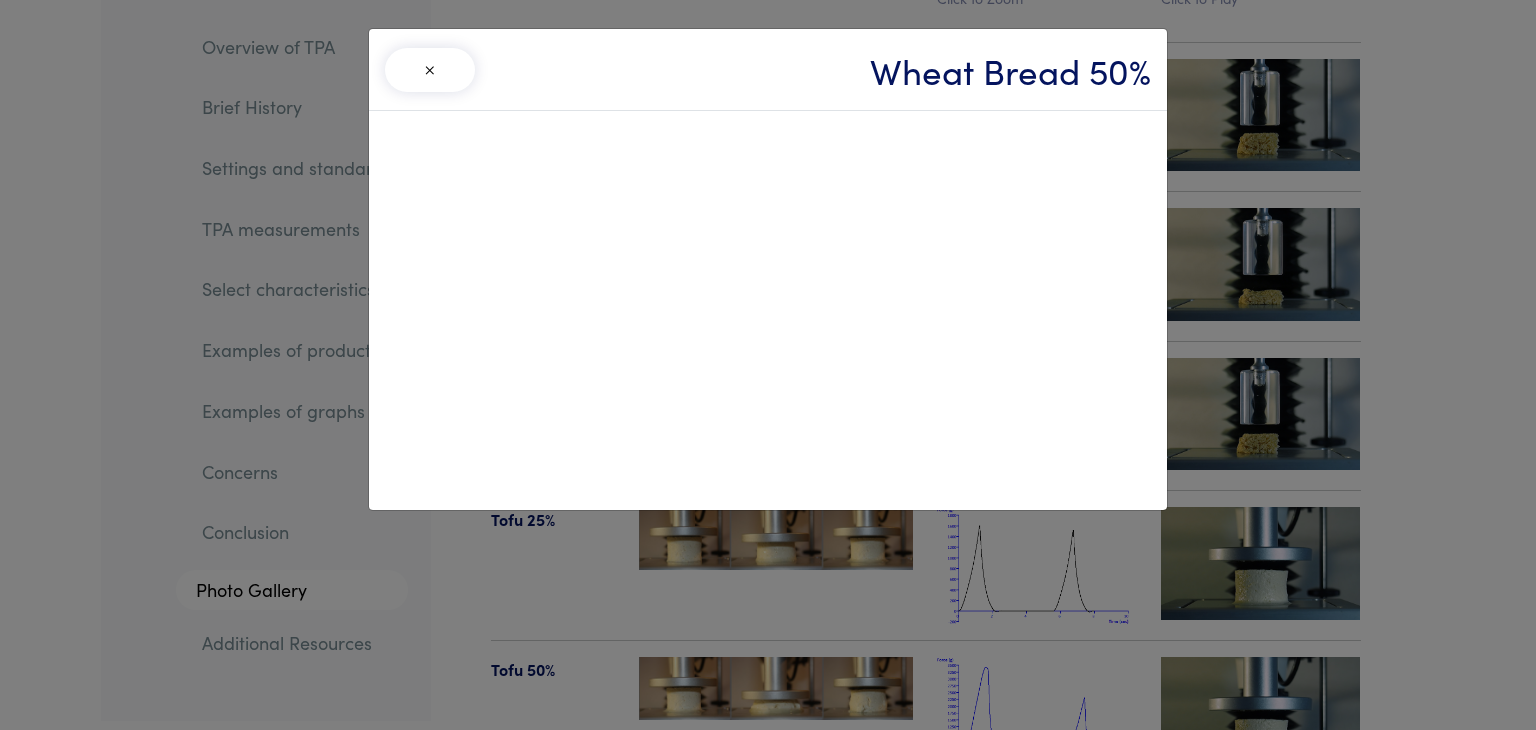click on "×" at bounding box center [430, 70] 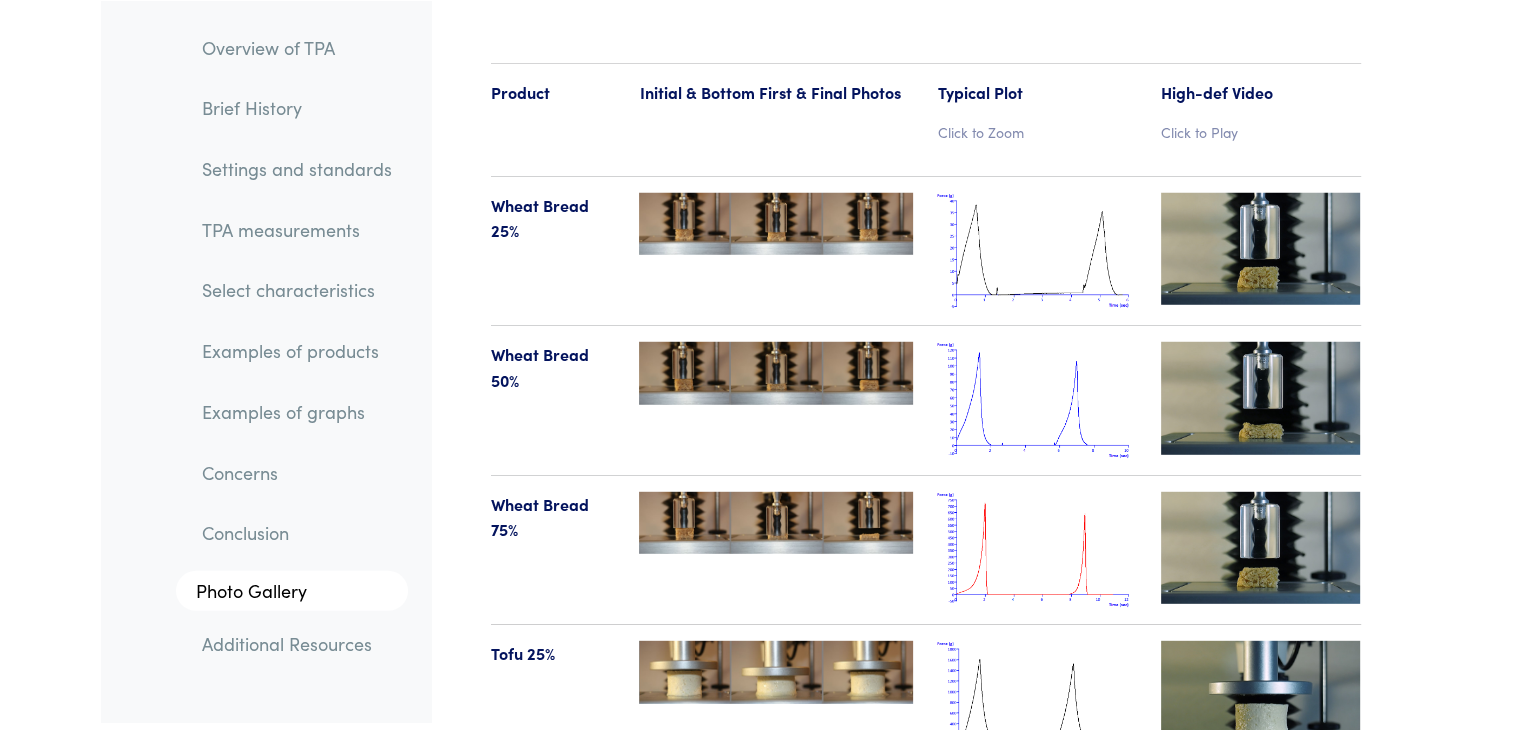 scroll, scrollTop: 20779, scrollLeft: 0, axis: vertical 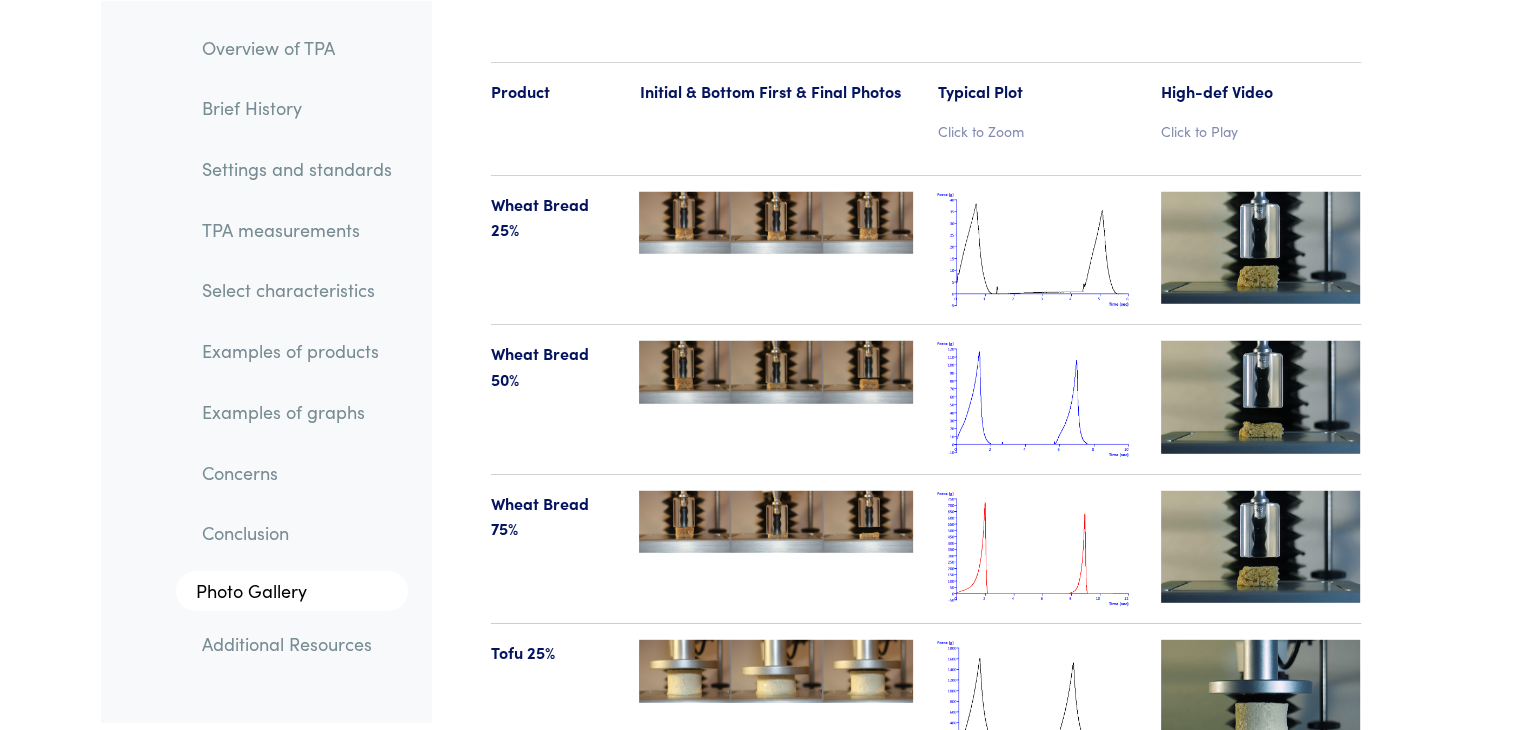 click at bounding box center (1037, 399) 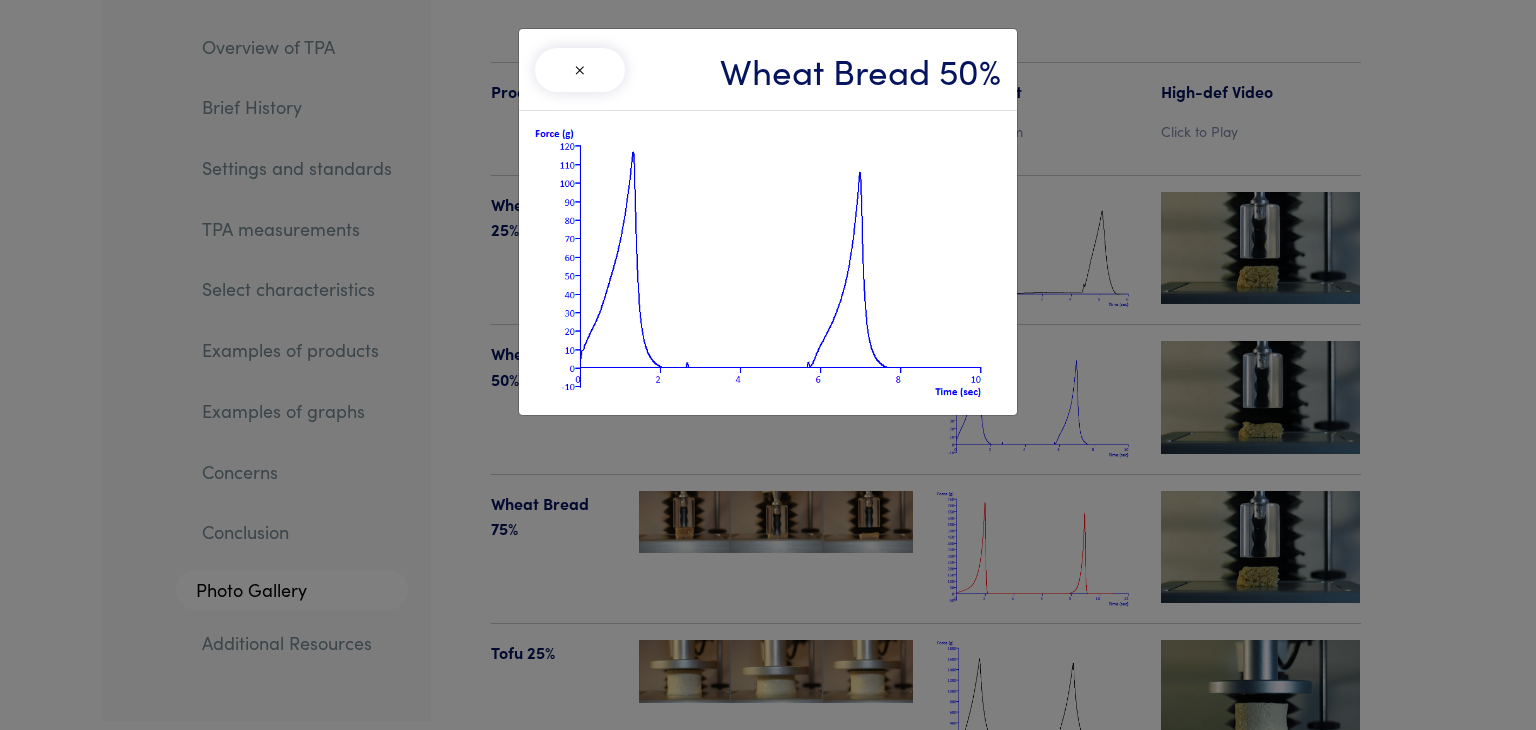click on "×" at bounding box center (580, 70) 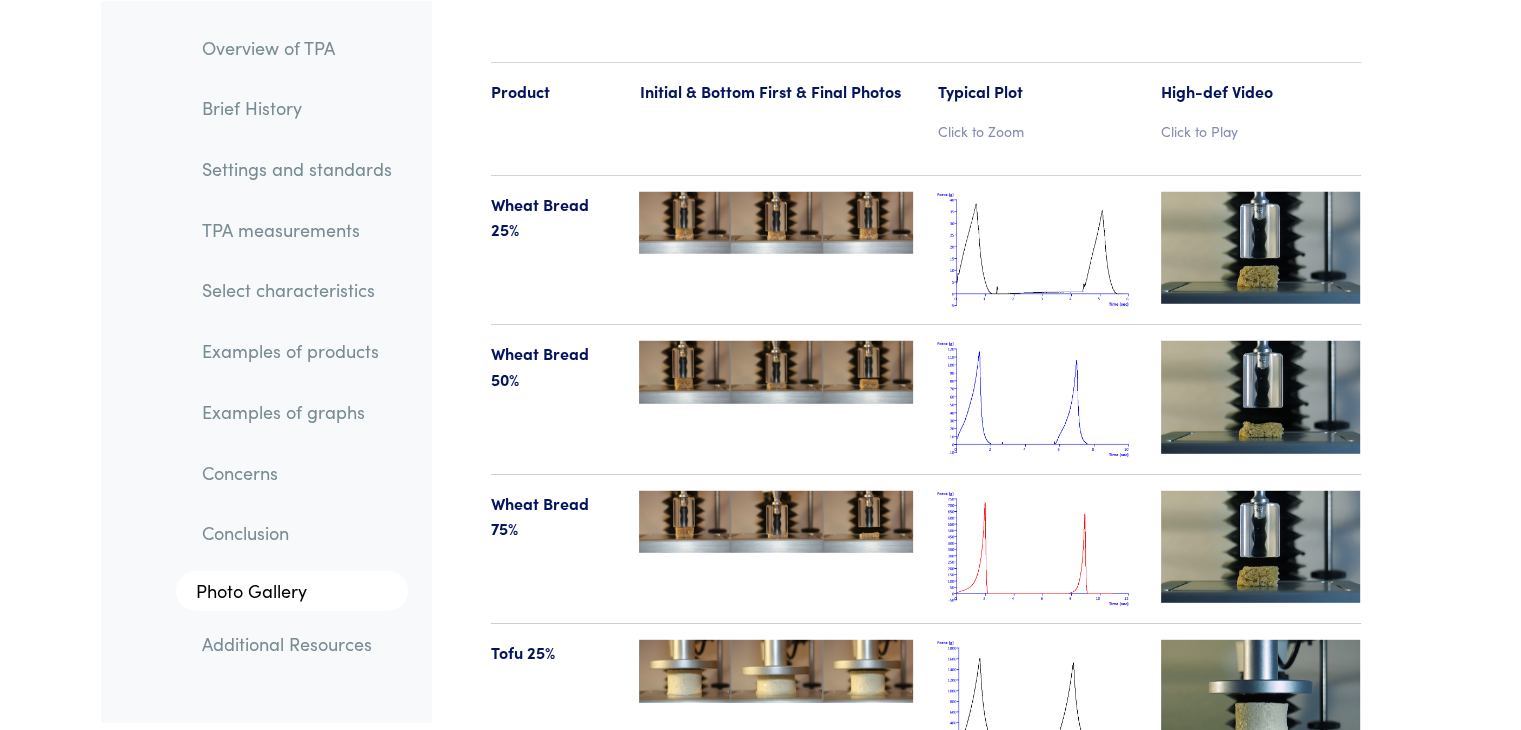 click at bounding box center (1037, 250) 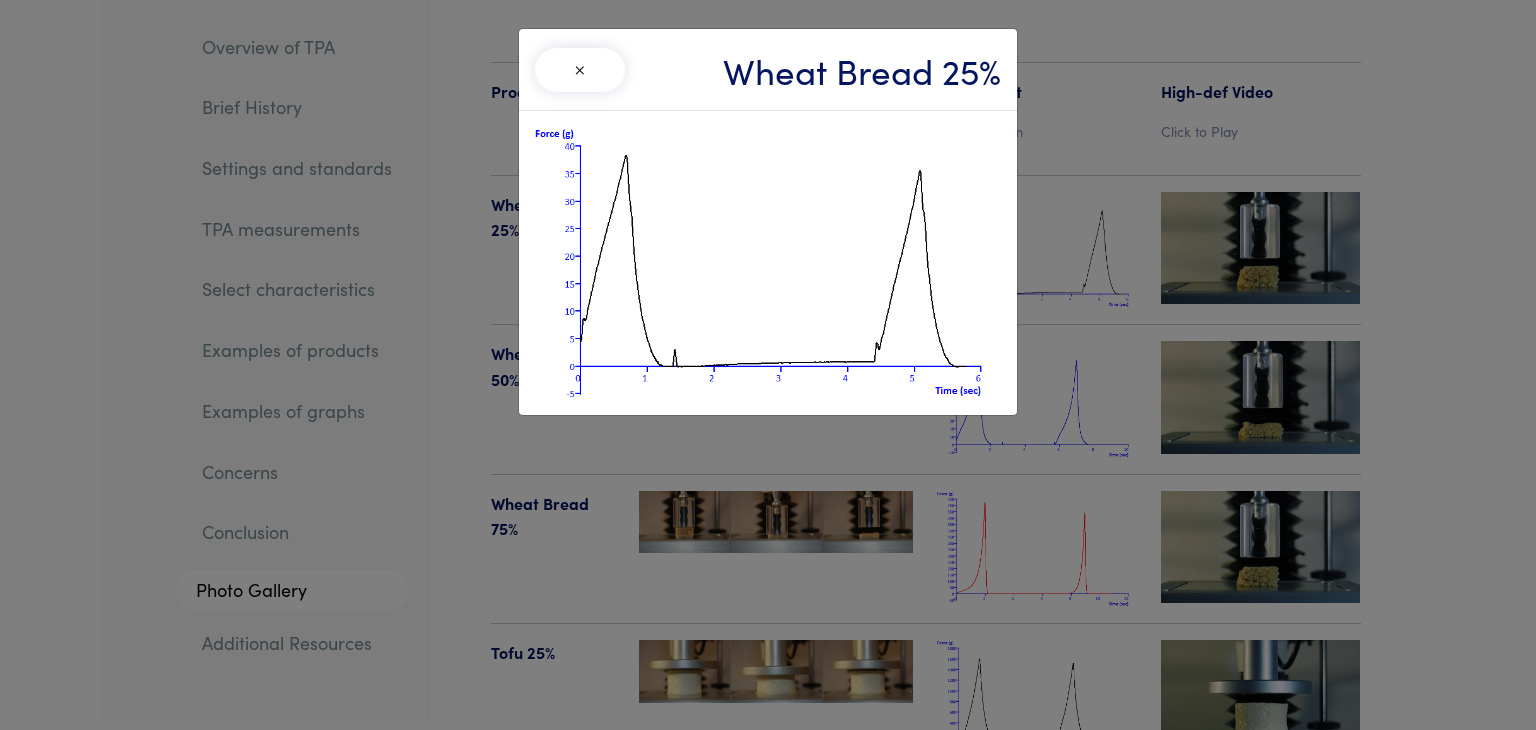 click at bounding box center (768, 263) 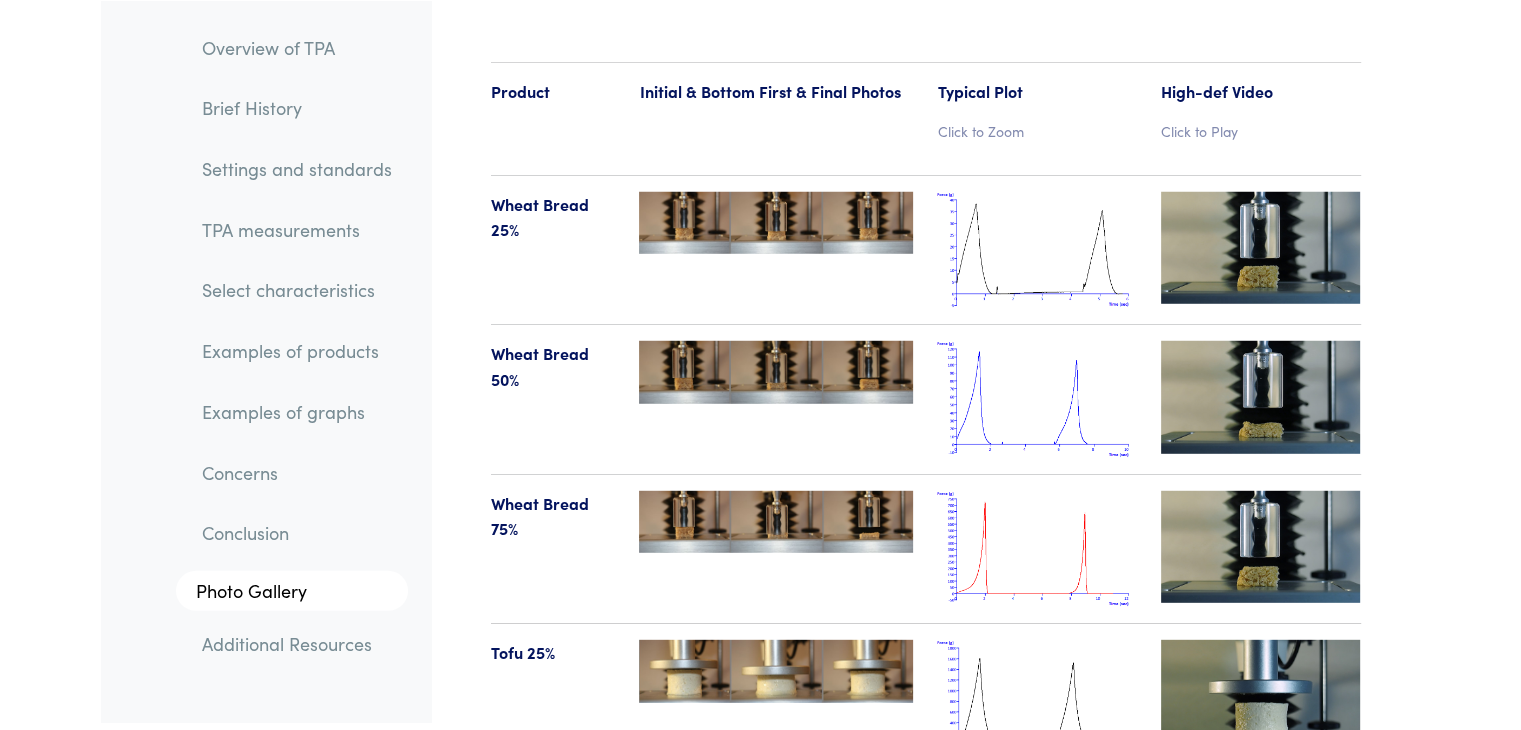 click at bounding box center (1037, 399) 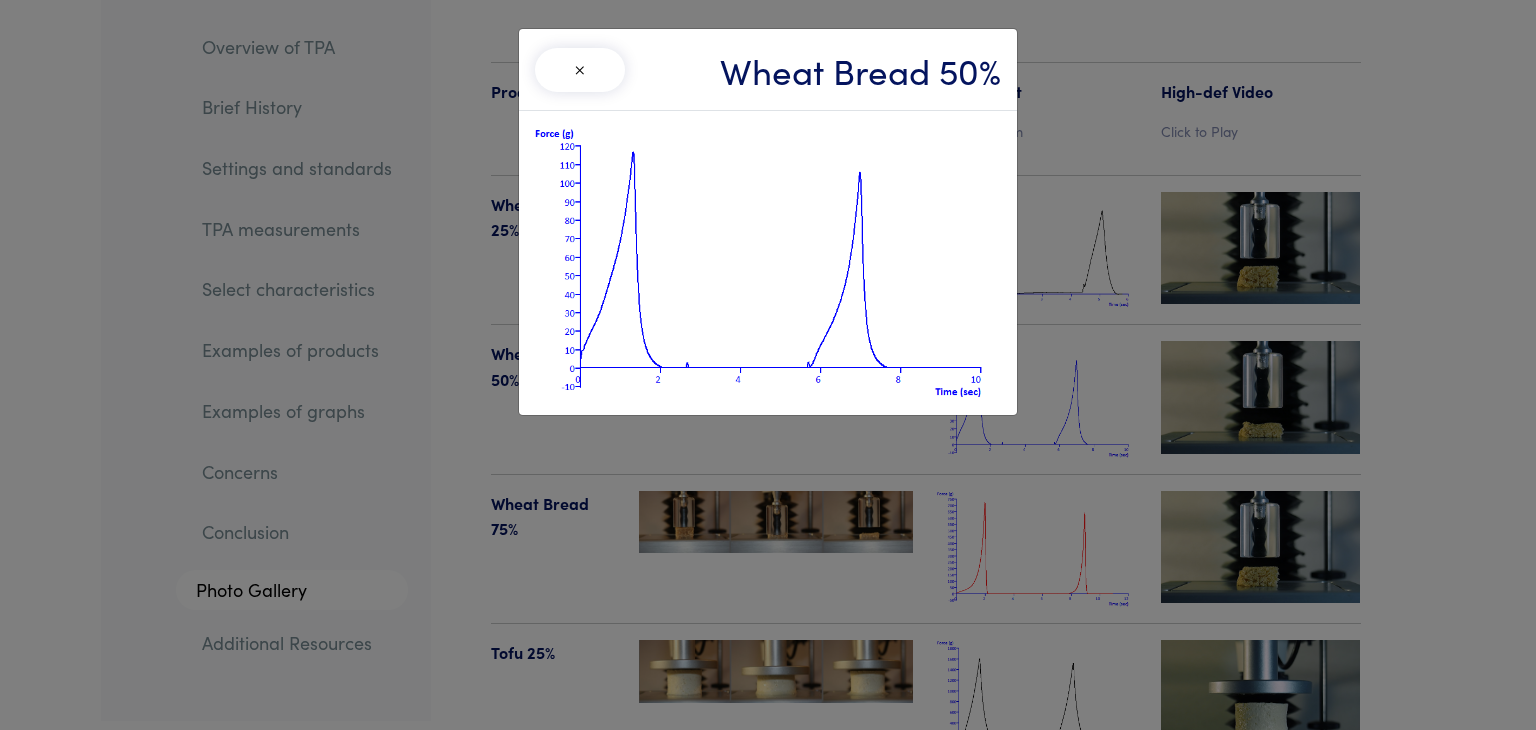 click on "×" at bounding box center (580, 70) 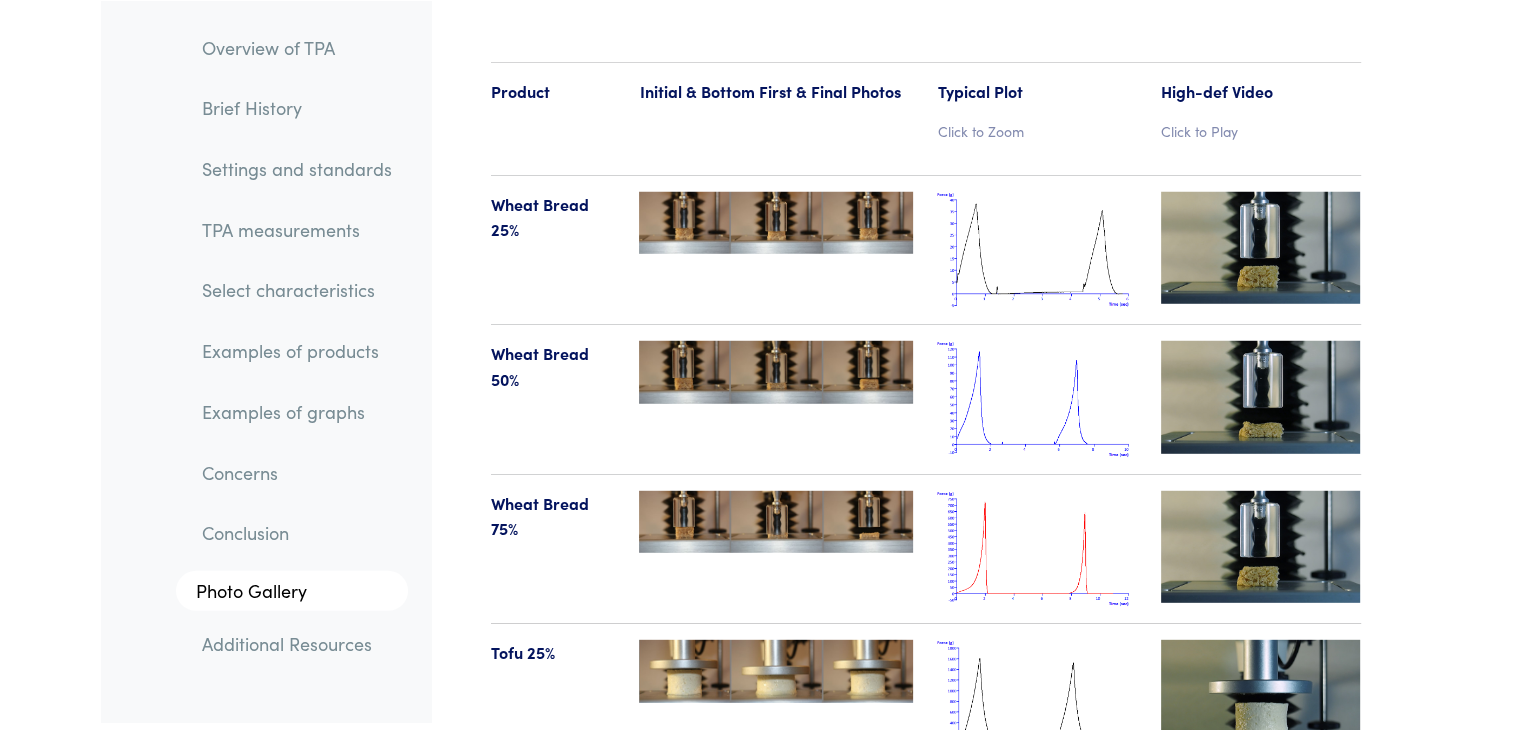click at bounding box center [1037, 399] 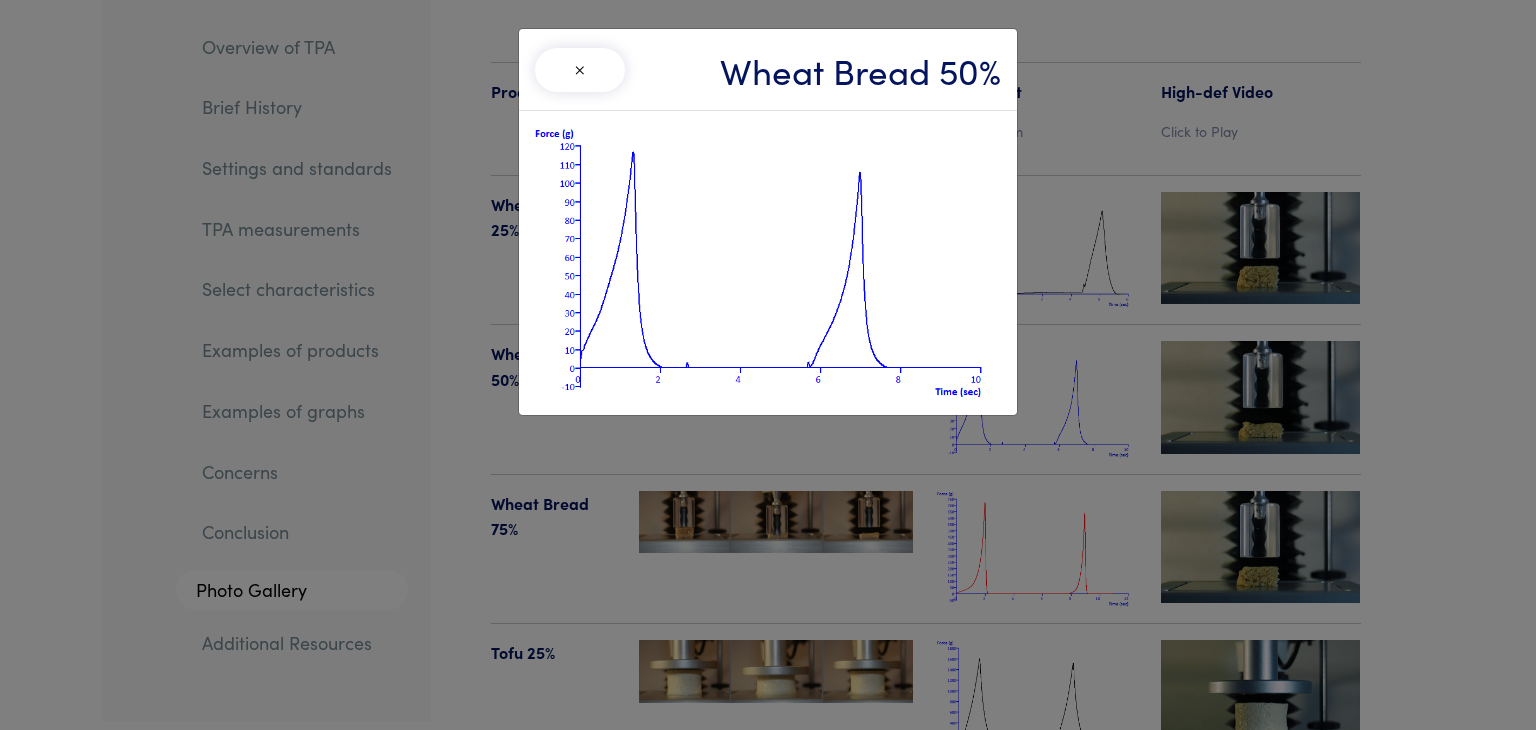 click on "×" at bounding box center (580, 70) 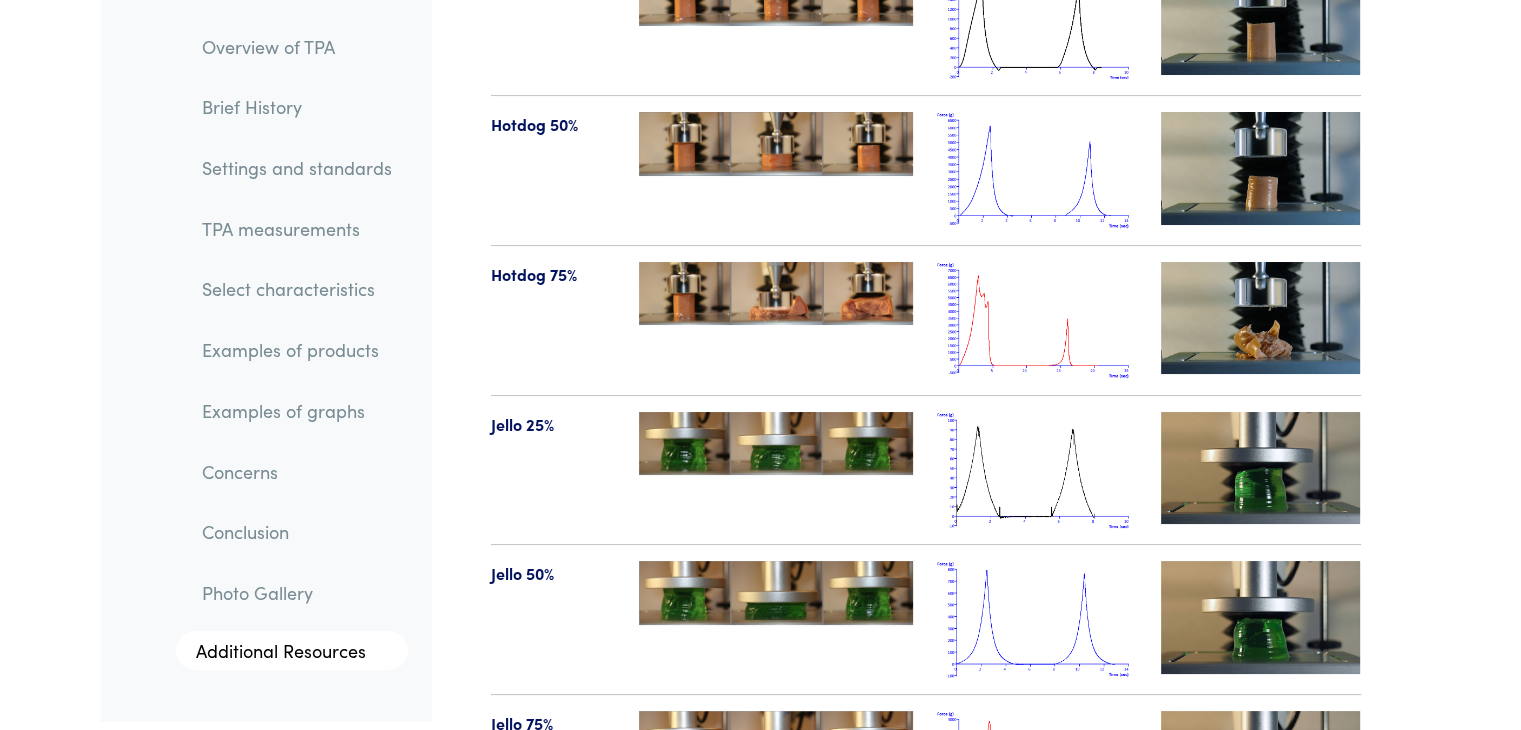 scroll, scrollTop: 23049, scrollLeft: 0, axis: vertical 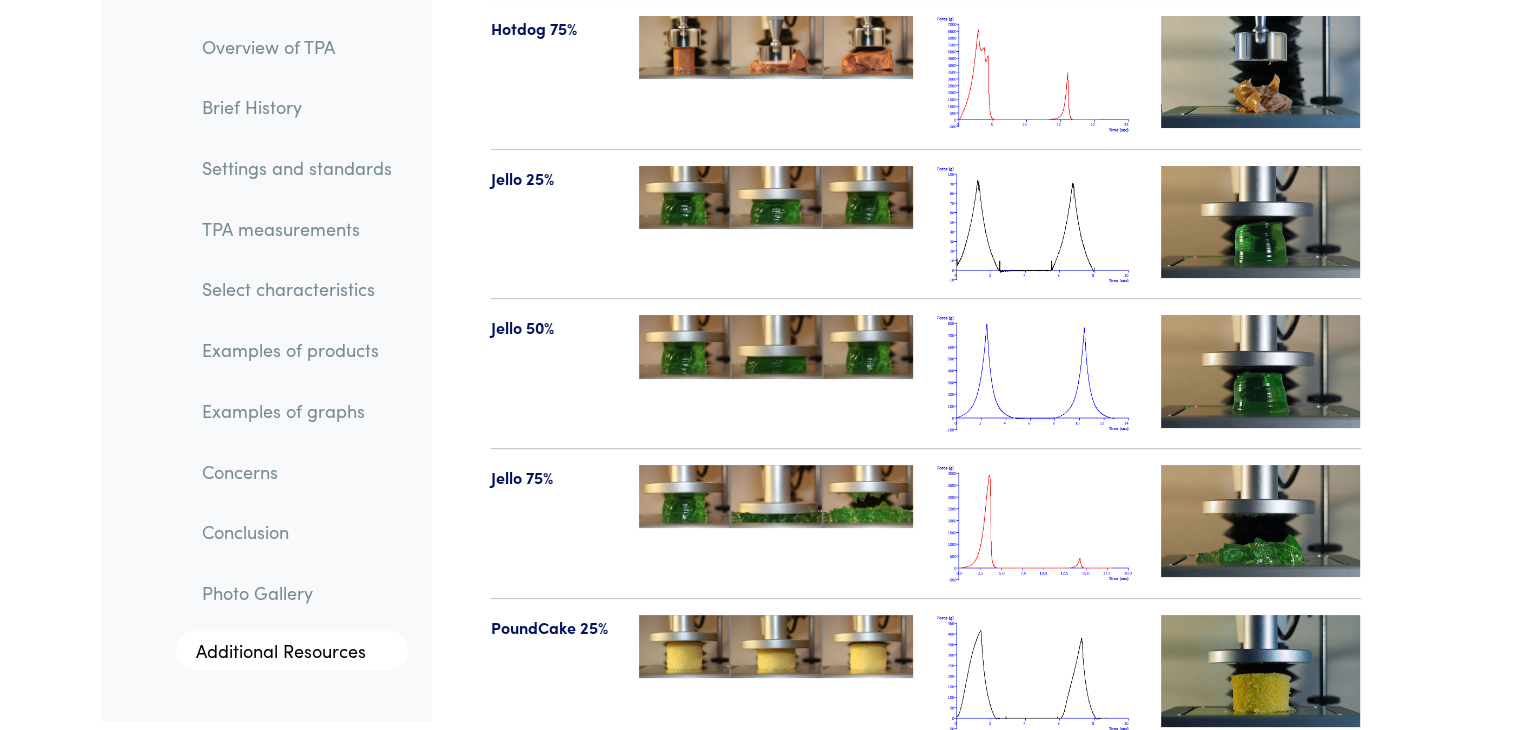 click at bounding box center [1261, 371] 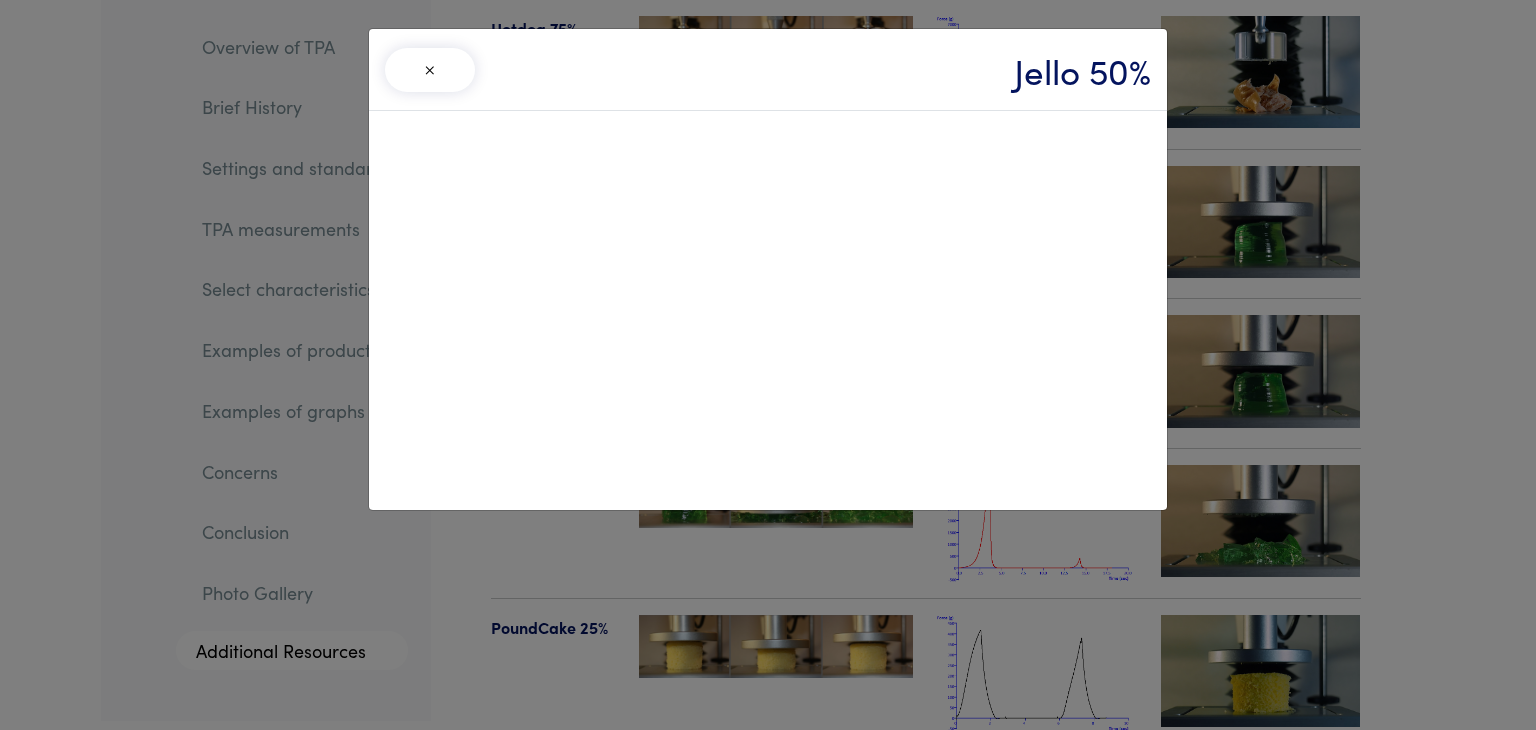 click on "×
Jello 50%" at bounding box center [768, 70] 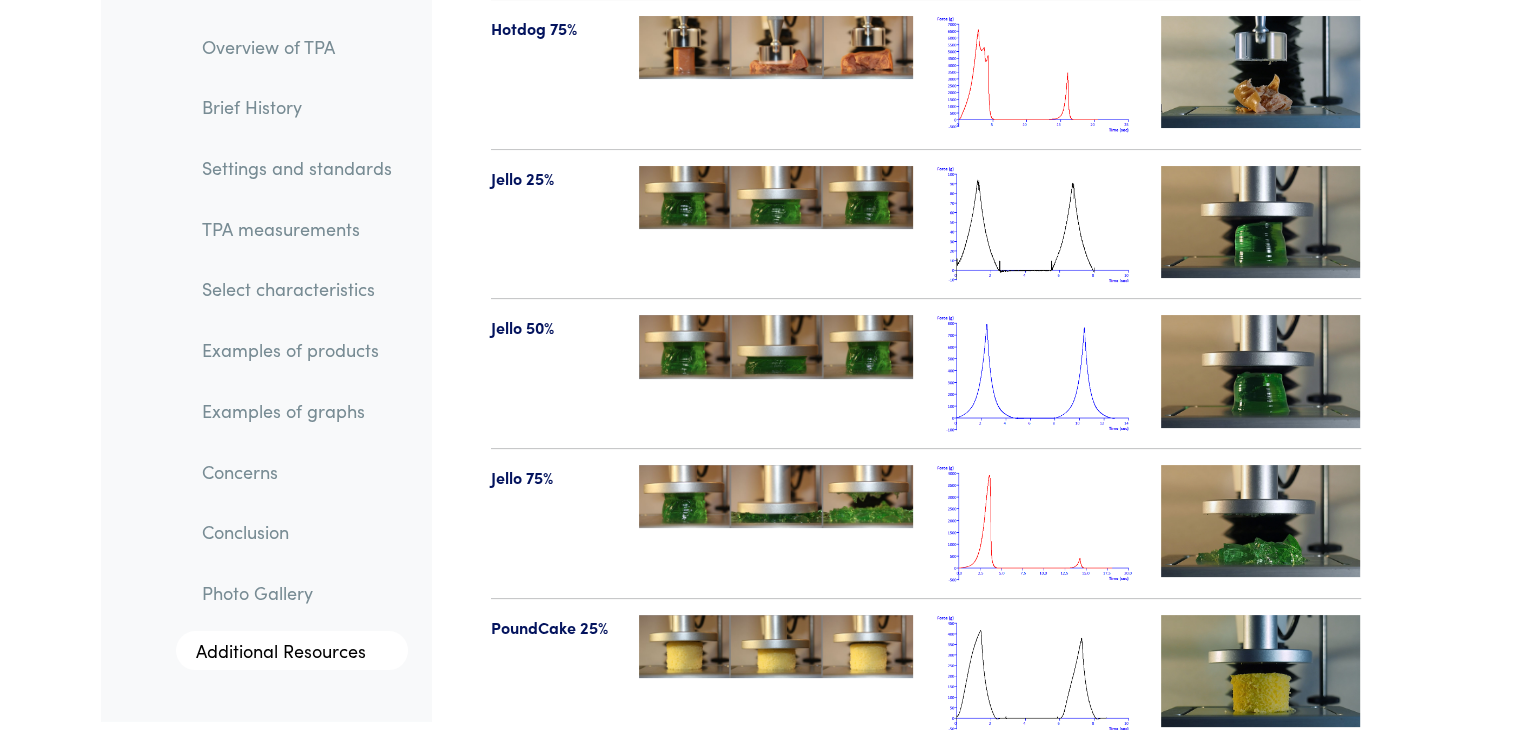 scroll, scrollTop: 23181, scrollLeft: 0, axis: vertical 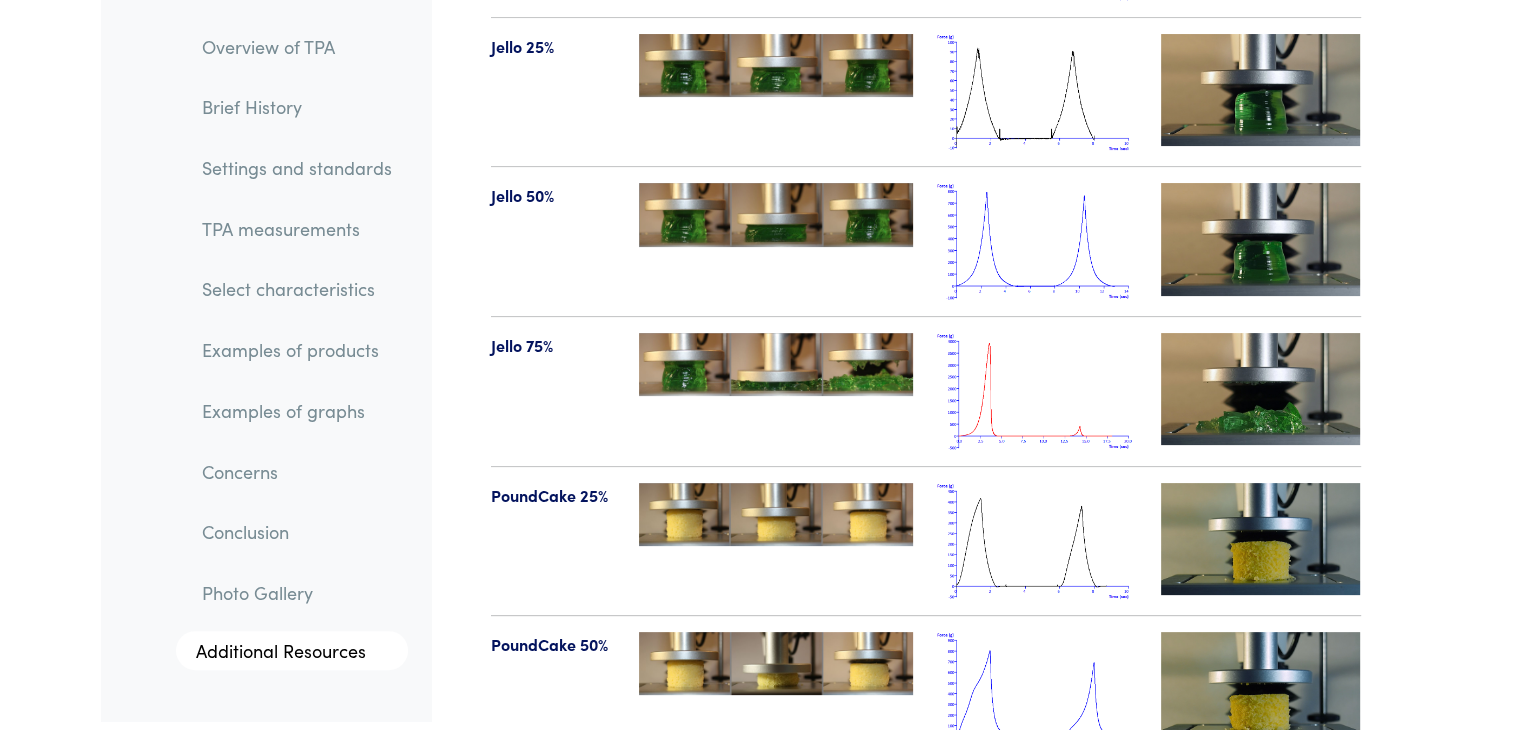click at bounding box center (1261, 389) 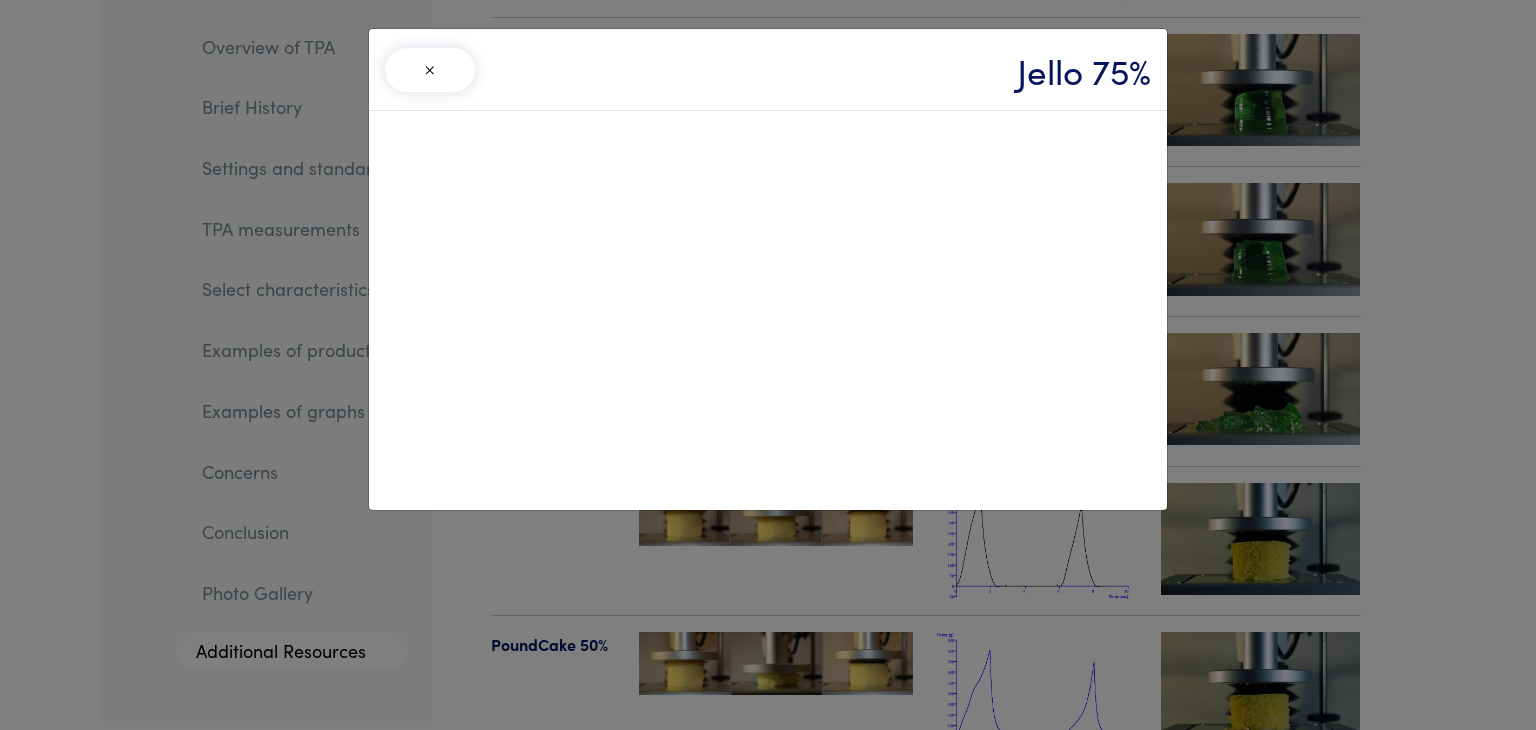 click on "×" at bounding box center [430, 70] 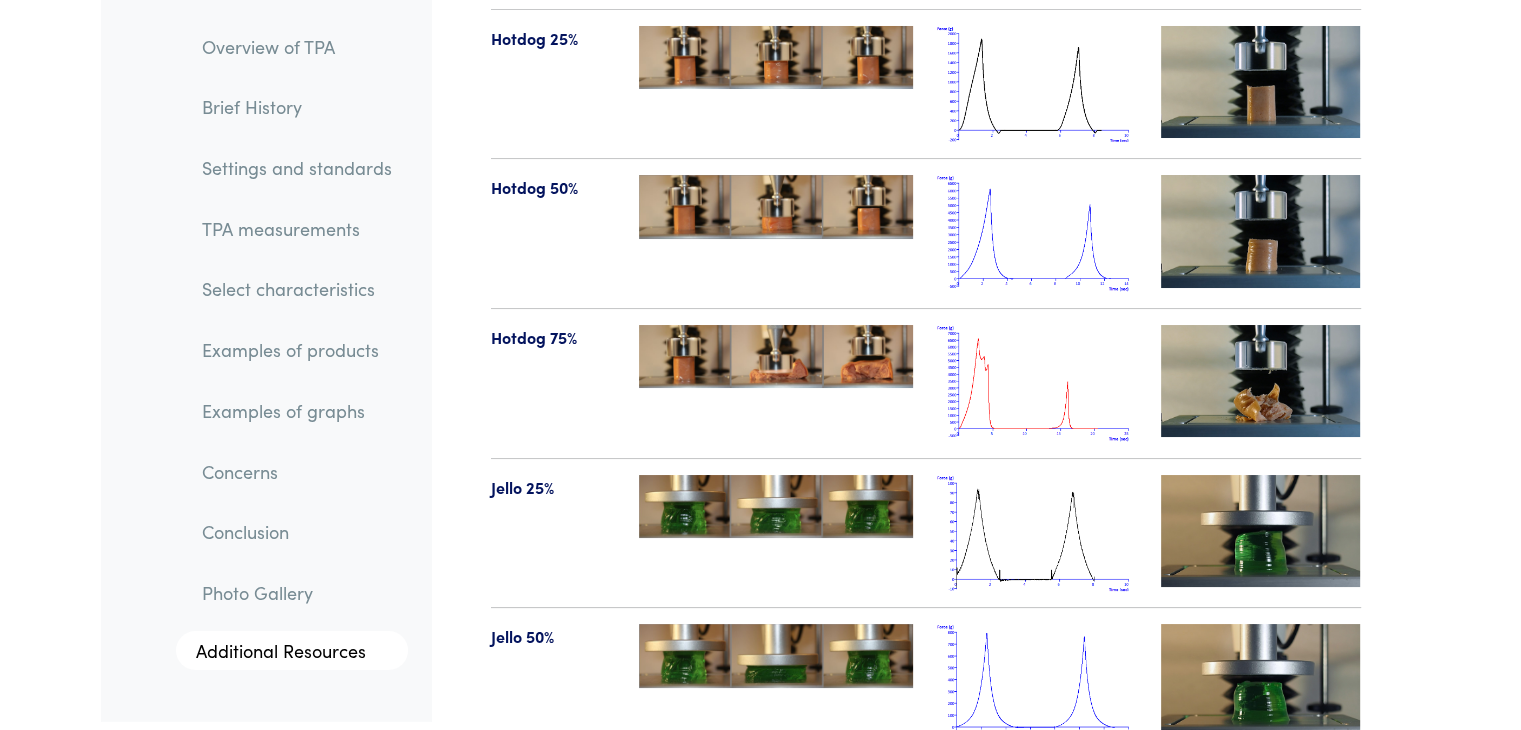 scroll, scrollTop: 22739, scrollLeft: 0, axis: vertical 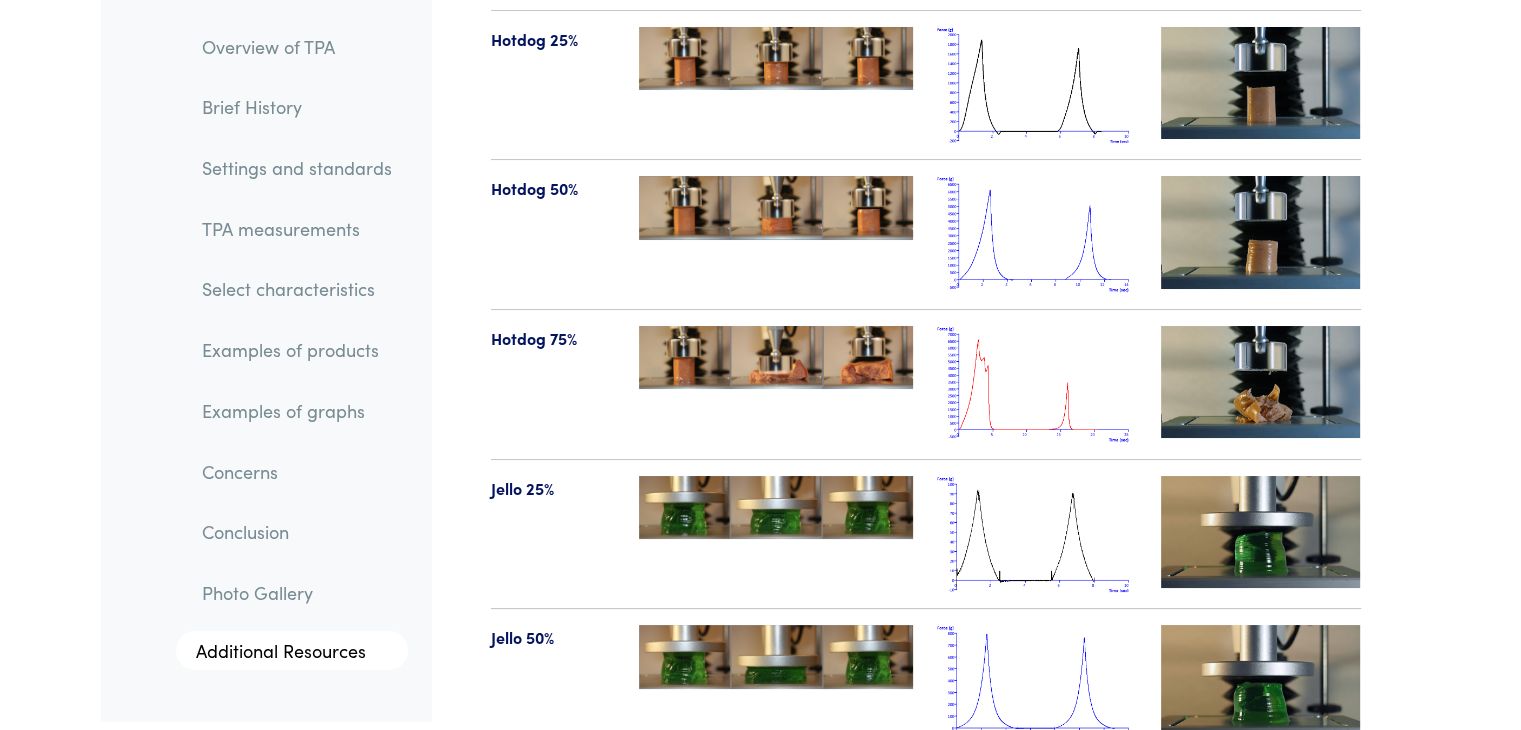 click at bounding box center [1261, 382] 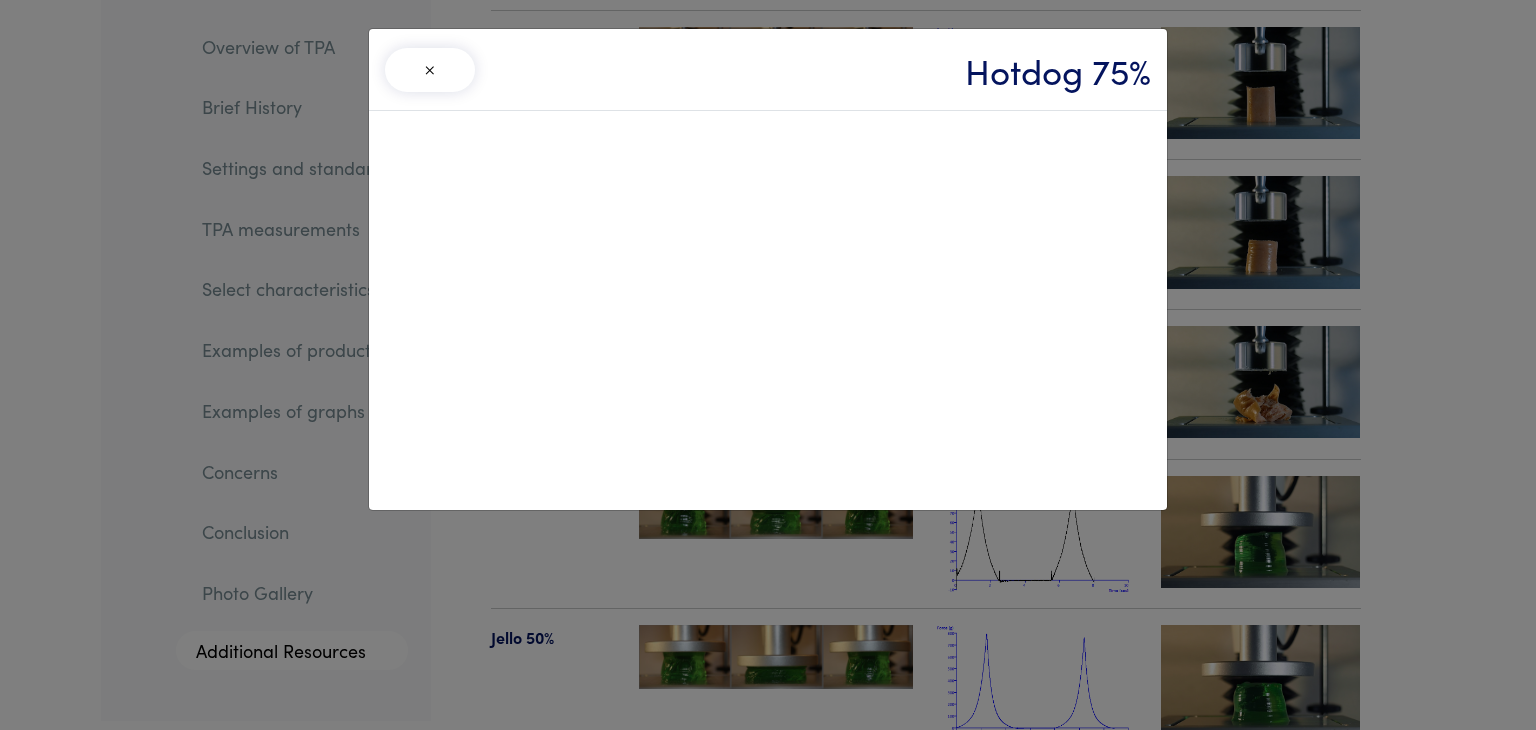 click on "×" at bounding box center (430, 70) 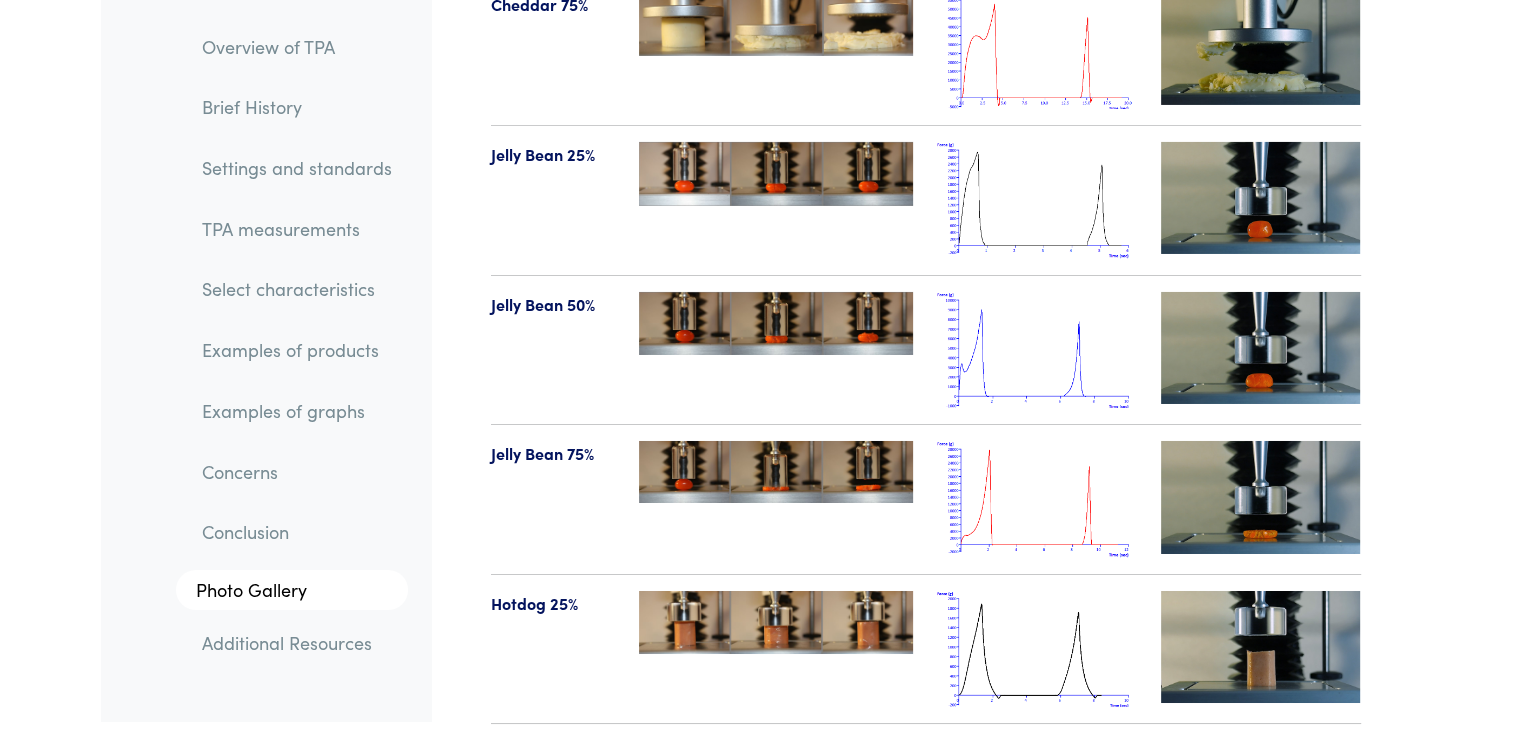 scroll, scrollTop: 22173, scrollLeft: 0, axis: vertical 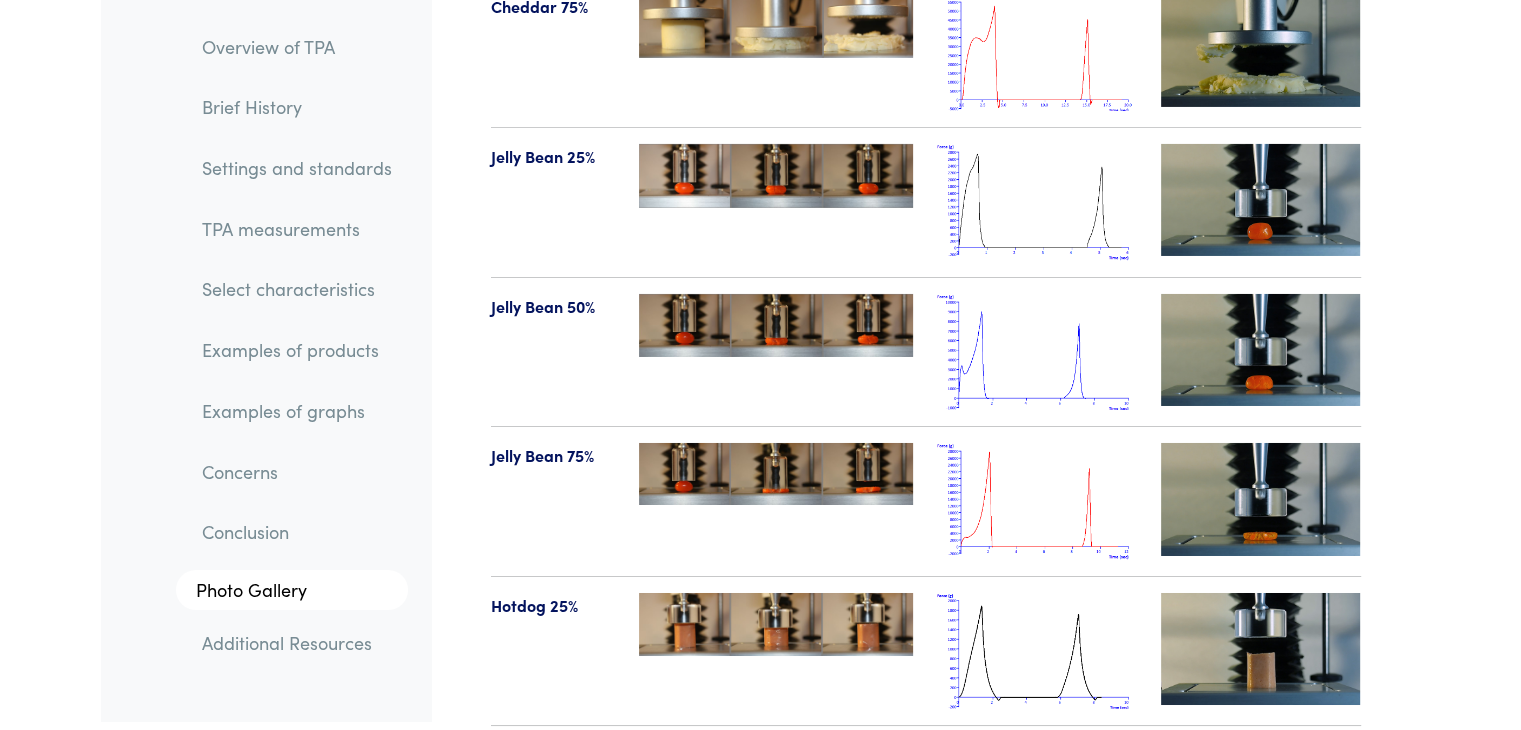 click at bounding box center (1261, 499) 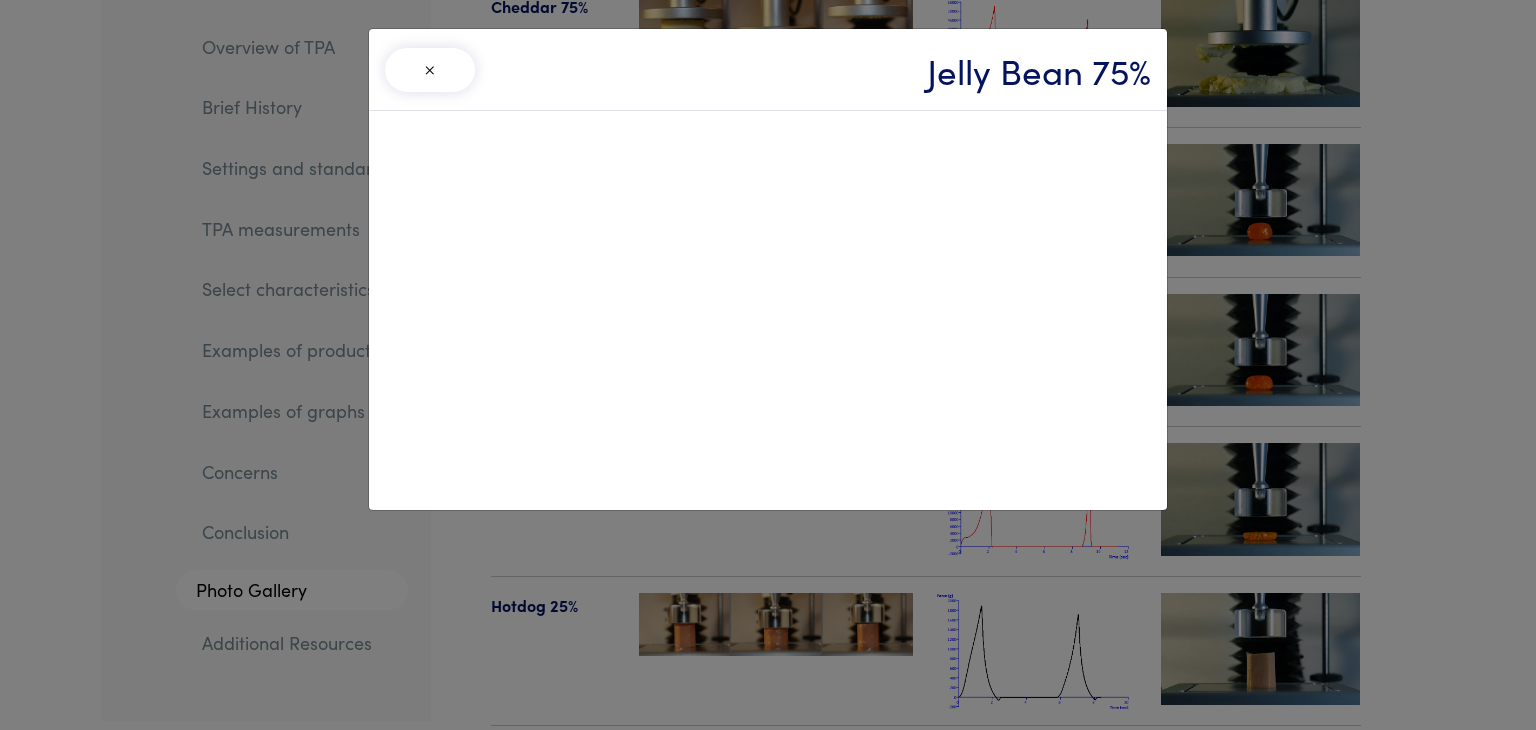 click on "×" at bounding box center (430, 70) 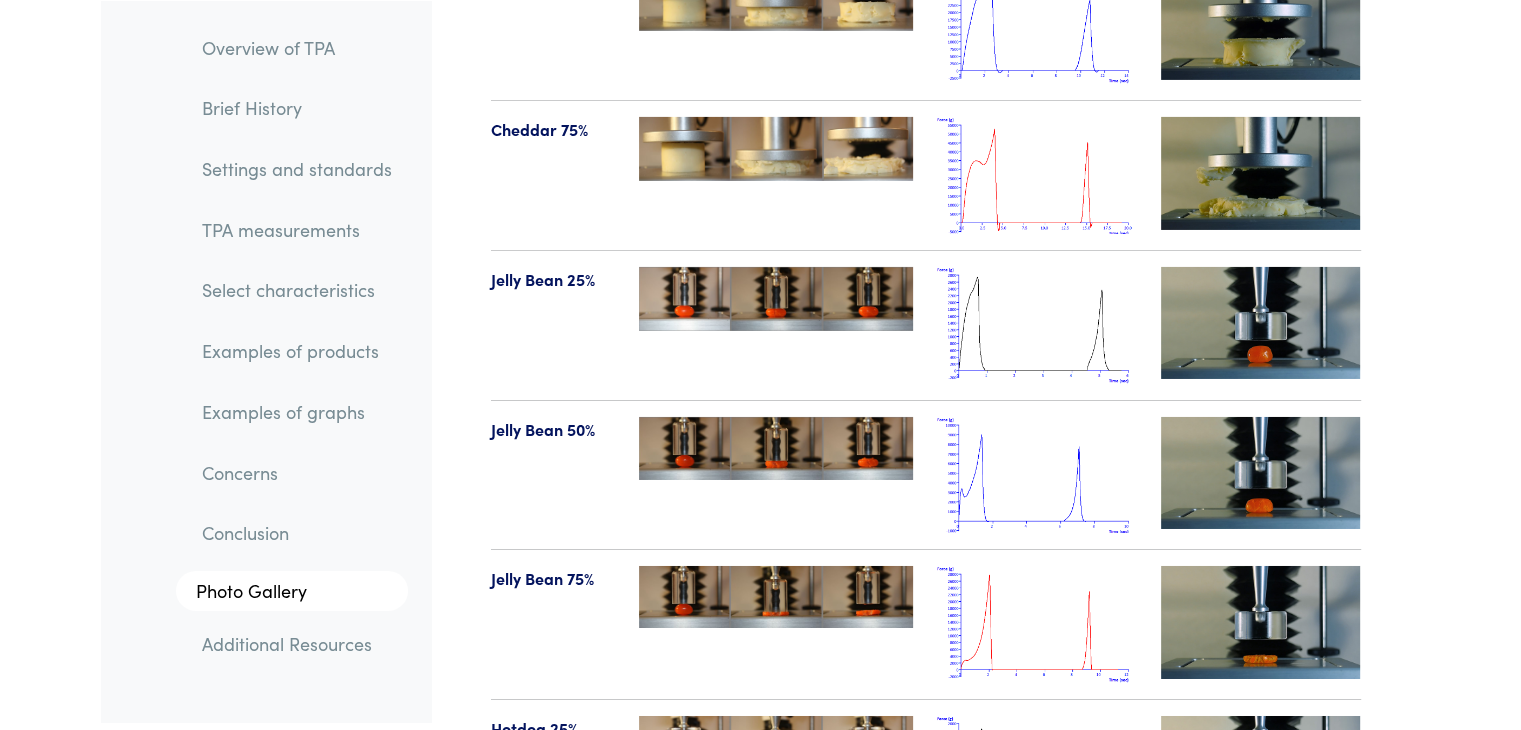 scroll, scrollTop: 22048, scrollLeft: 0, axis: vertical 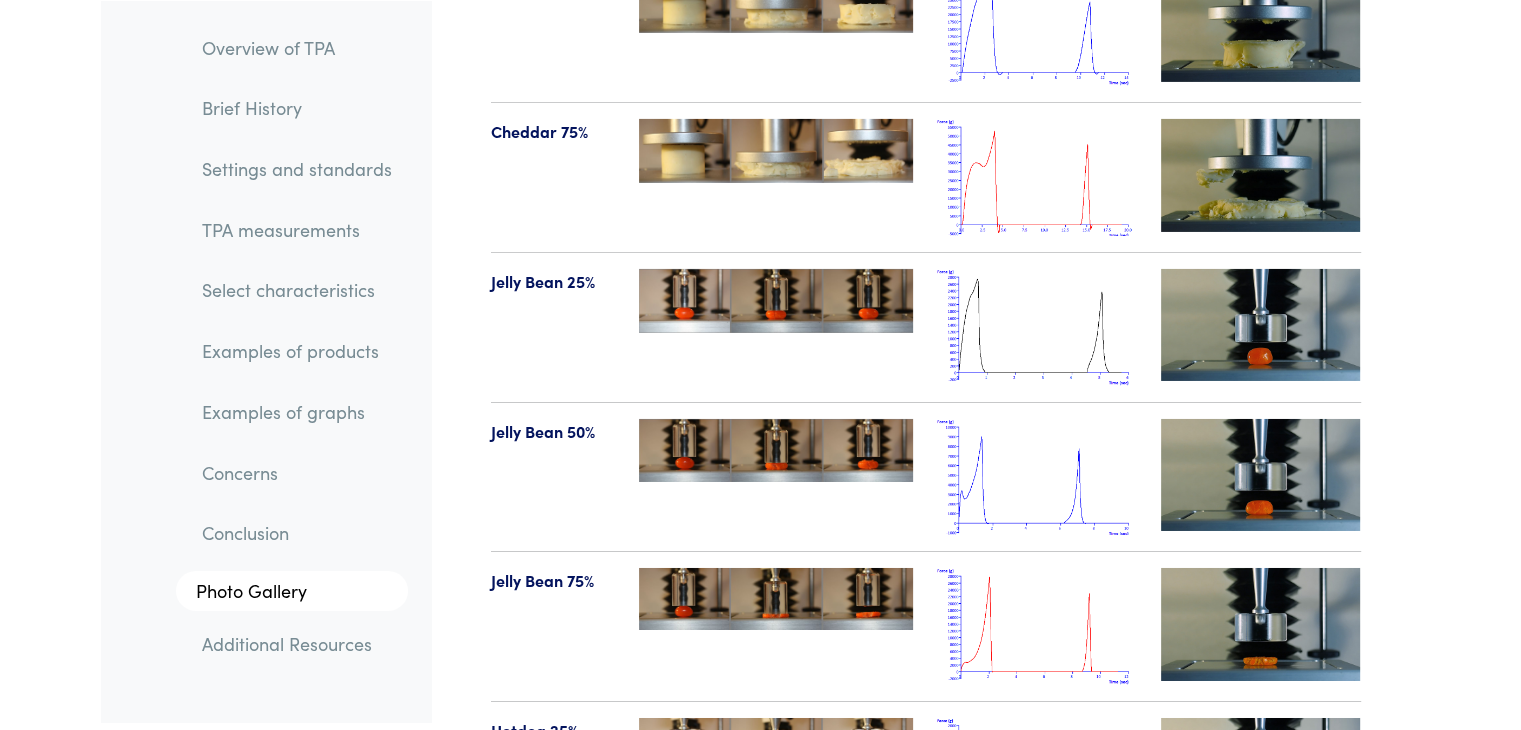click at bounding box center (1261, 325) 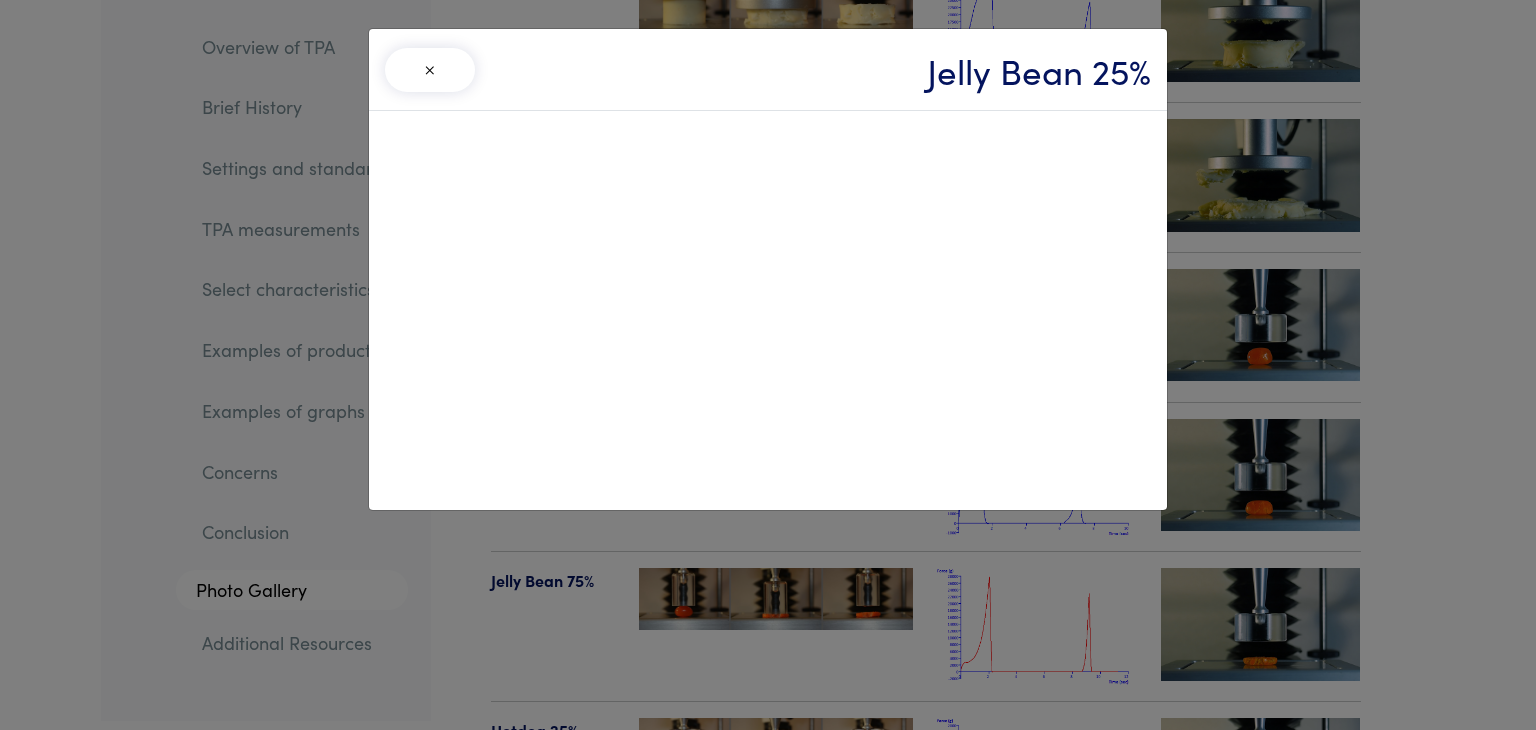 click on "×" at bounding box center (430, 70) 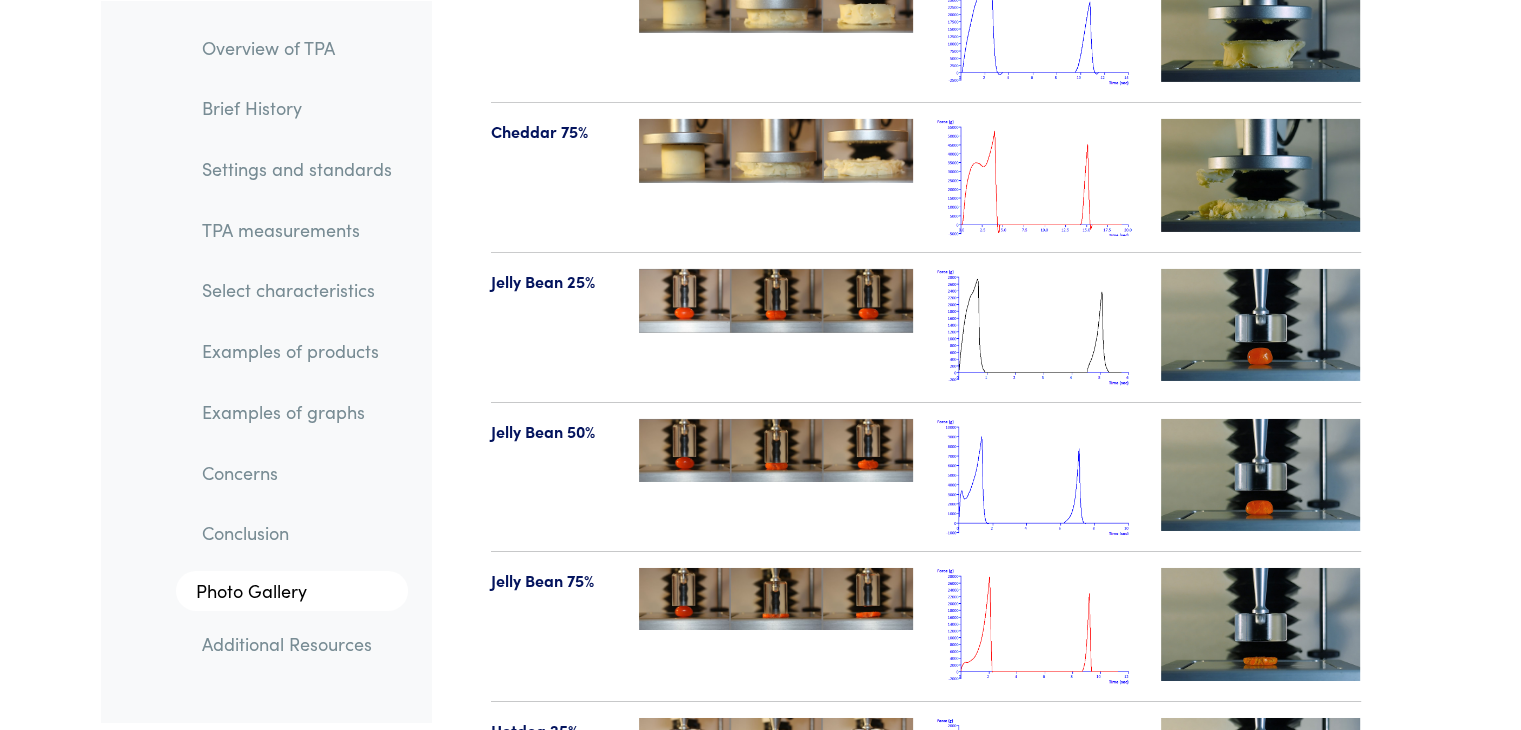 scroll, scrollTop: 21664, scrollLeft: 0, axis: vertical 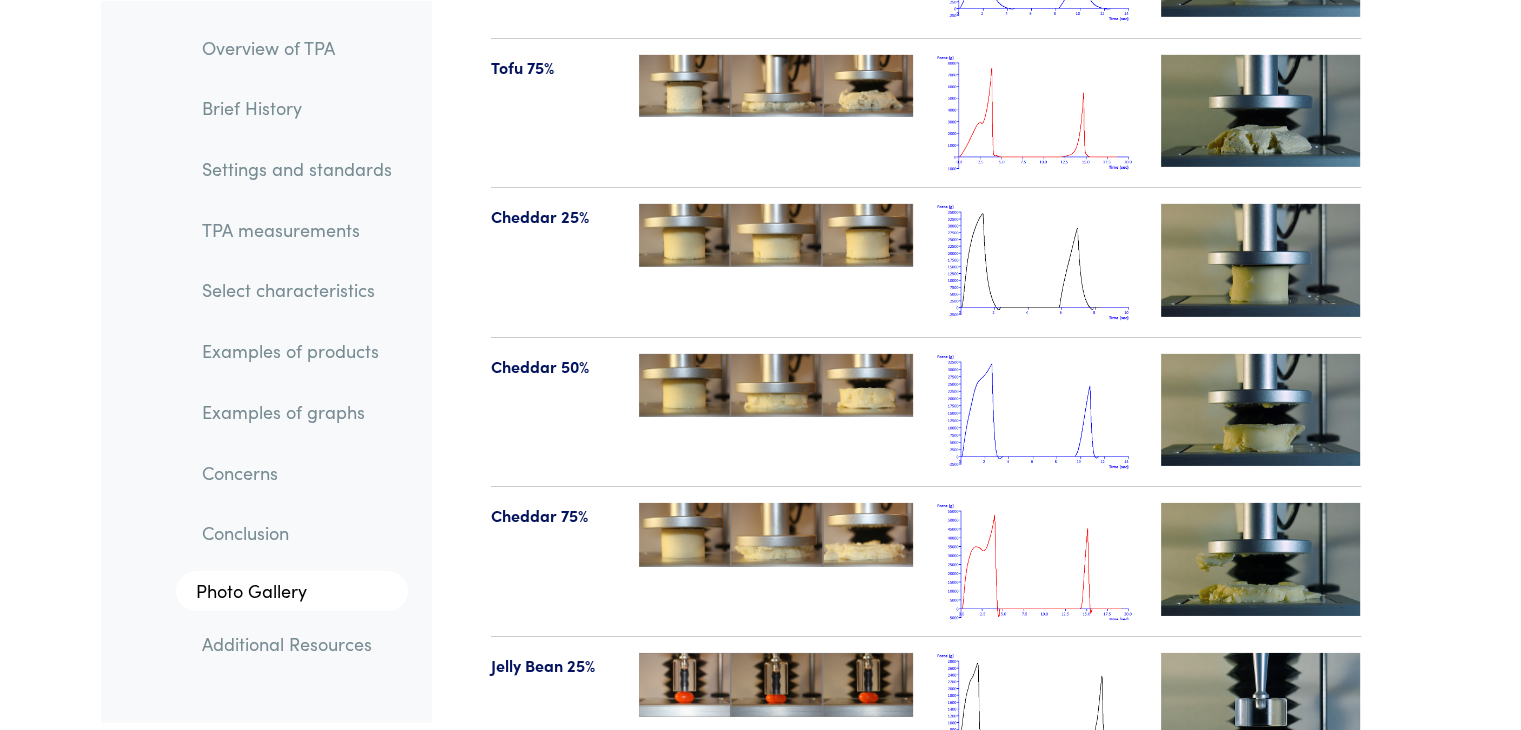 click at bounding box center [776, 535] 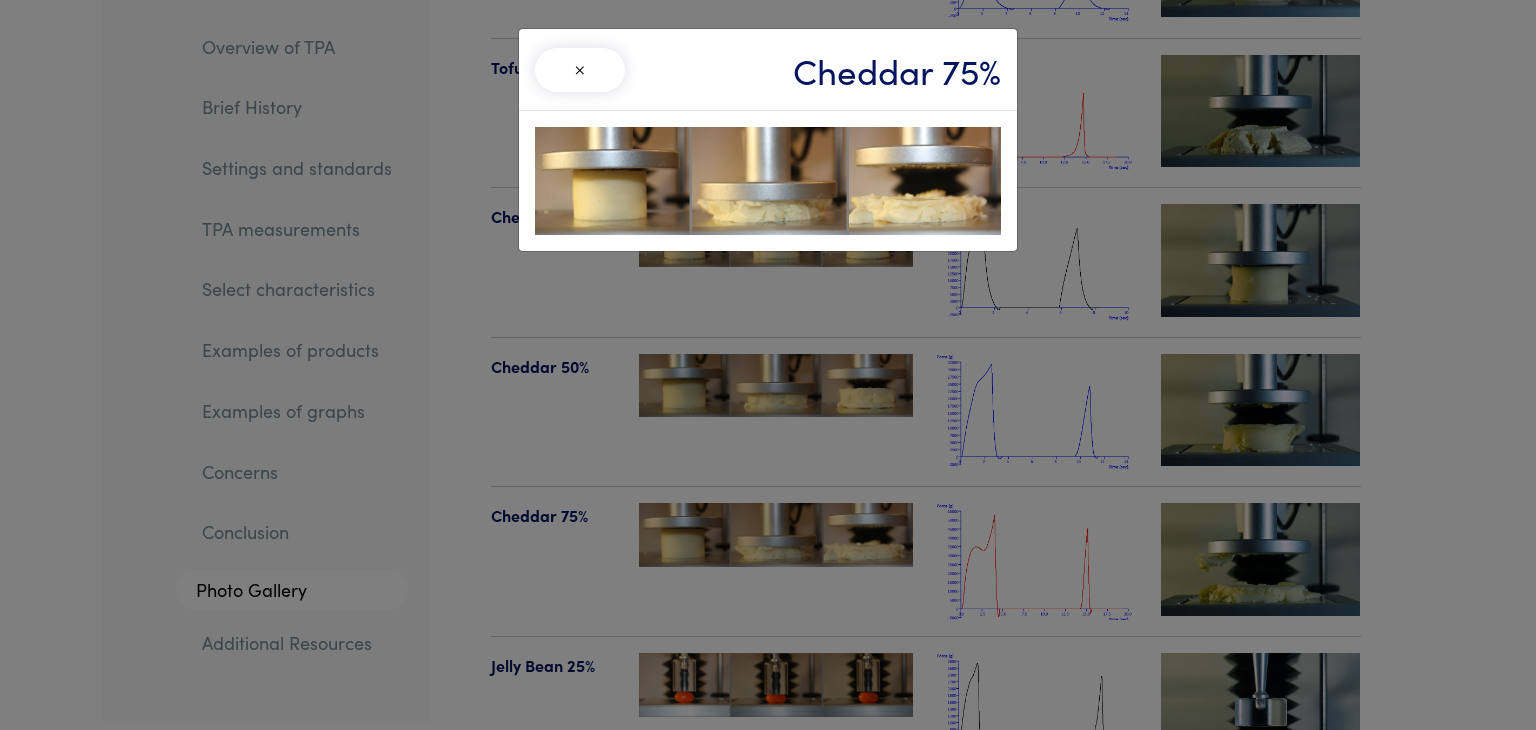 click on "×" at bounding box center (580, 70) 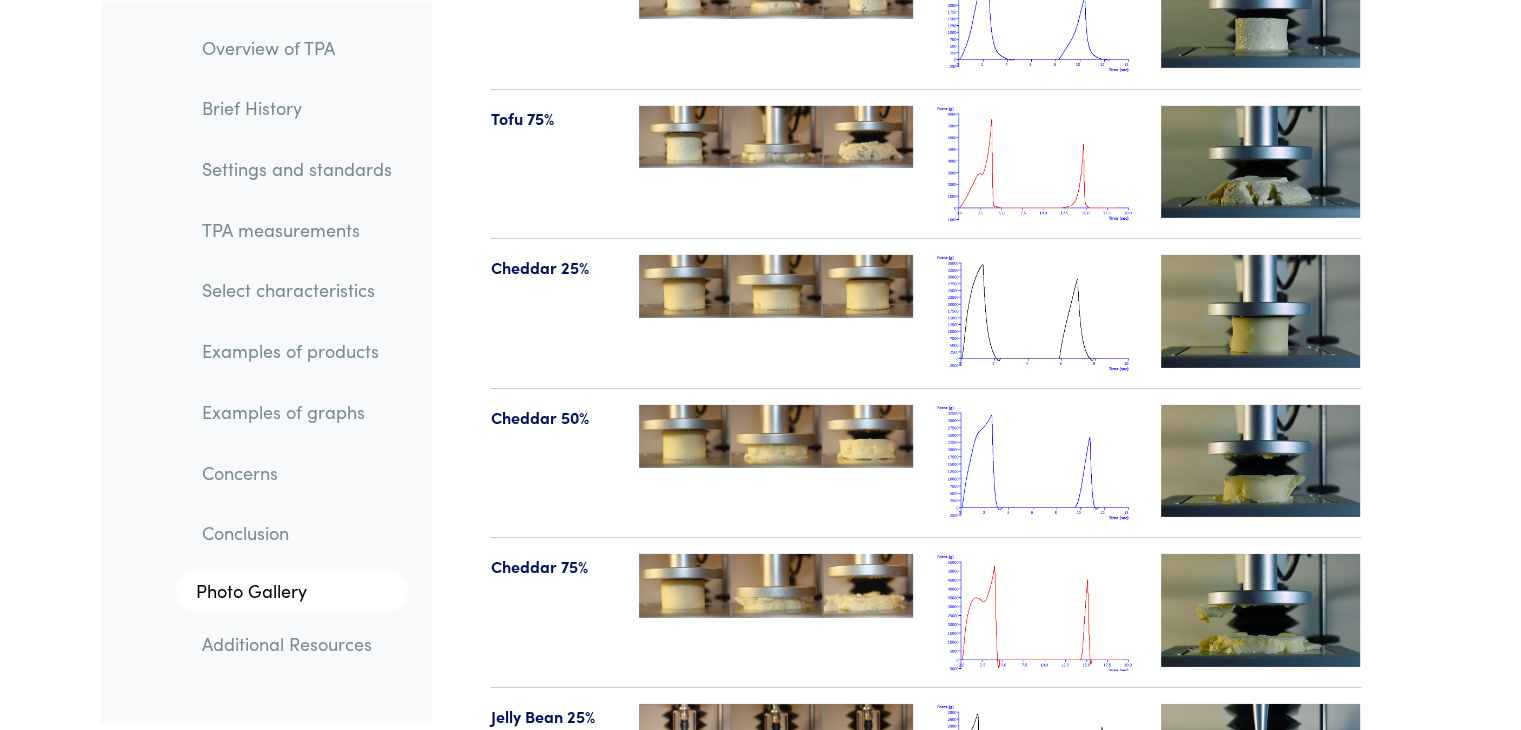 scroll, scrollTop: 21612, scrollLeft: 0, axis: vertical 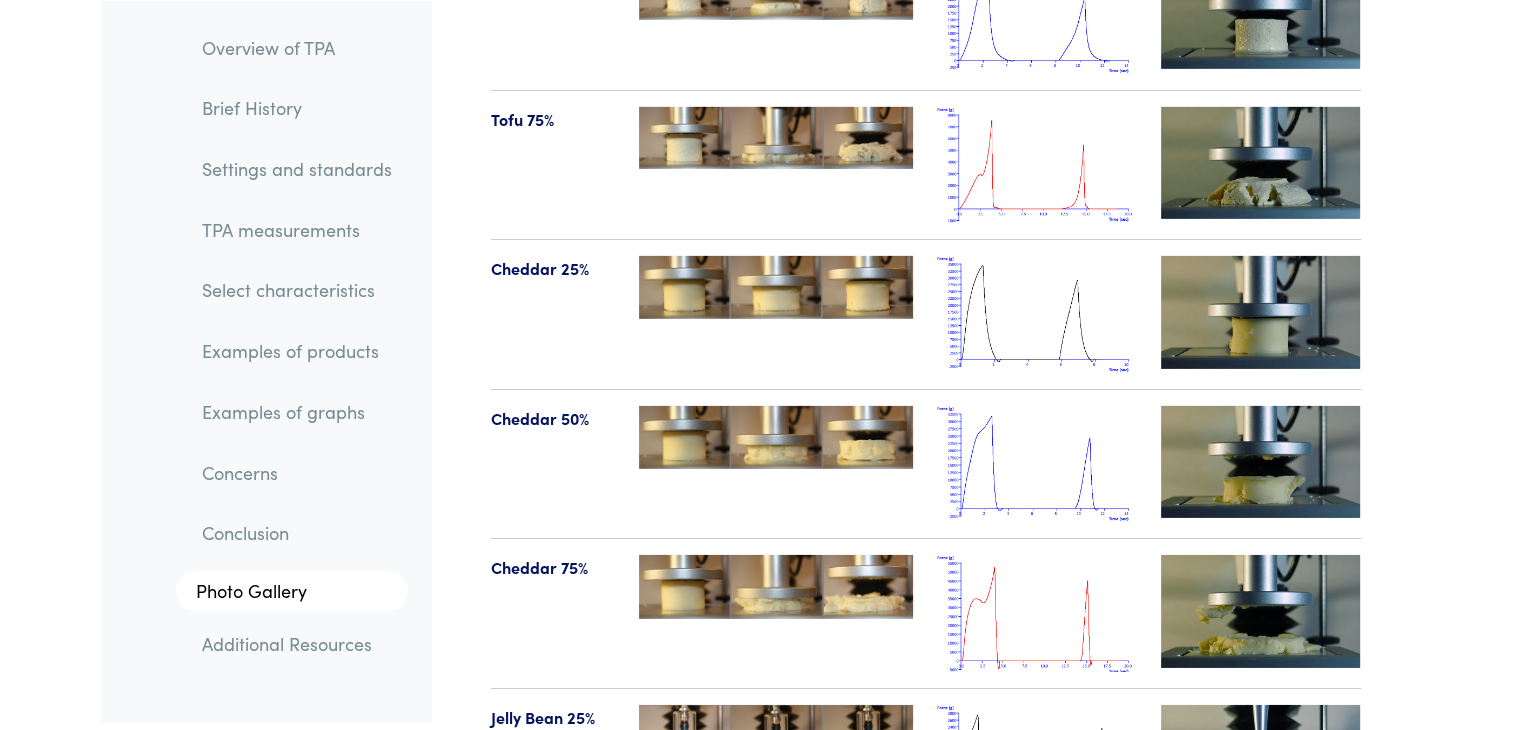 click at bounding box center (1261, 462) 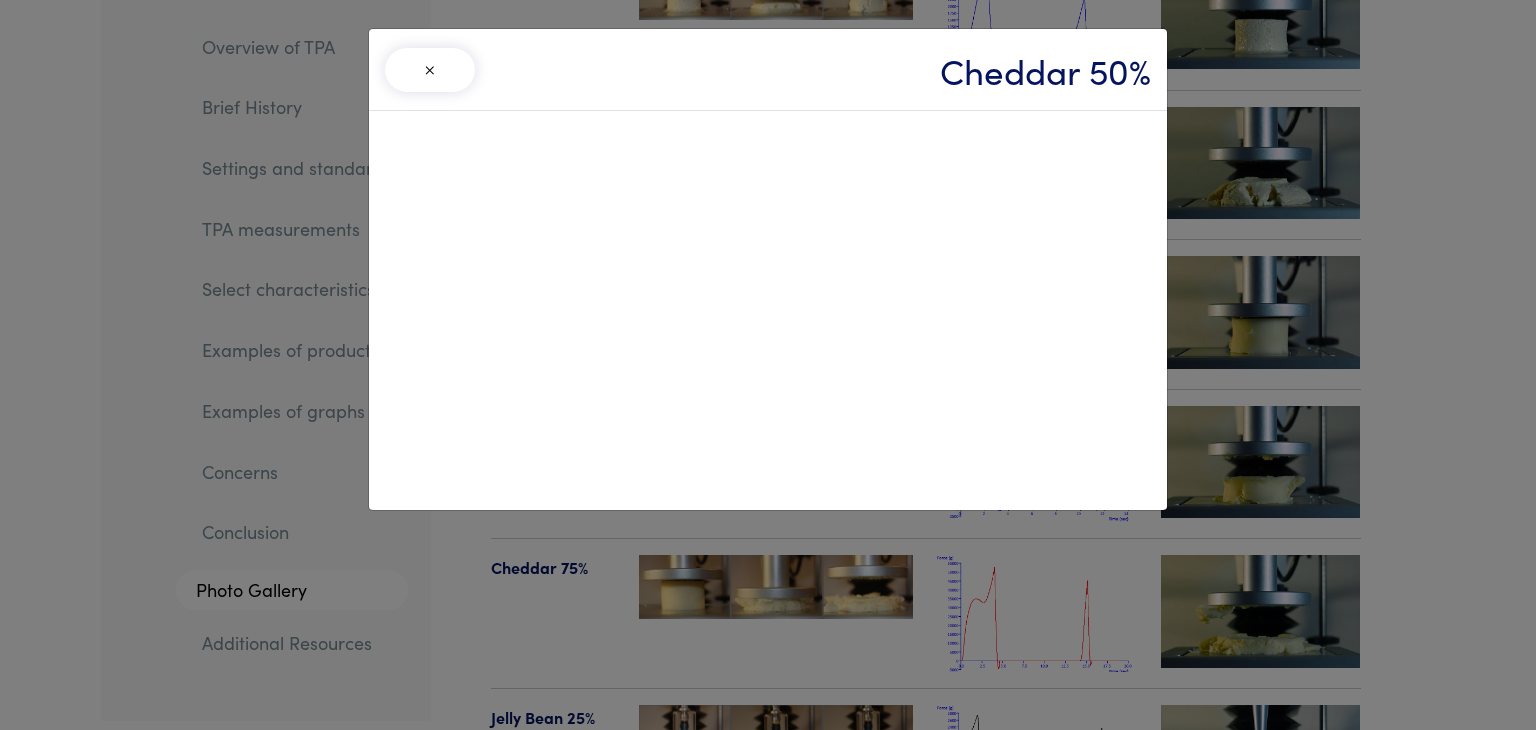 click on "×" at bounding box center [430, 70] 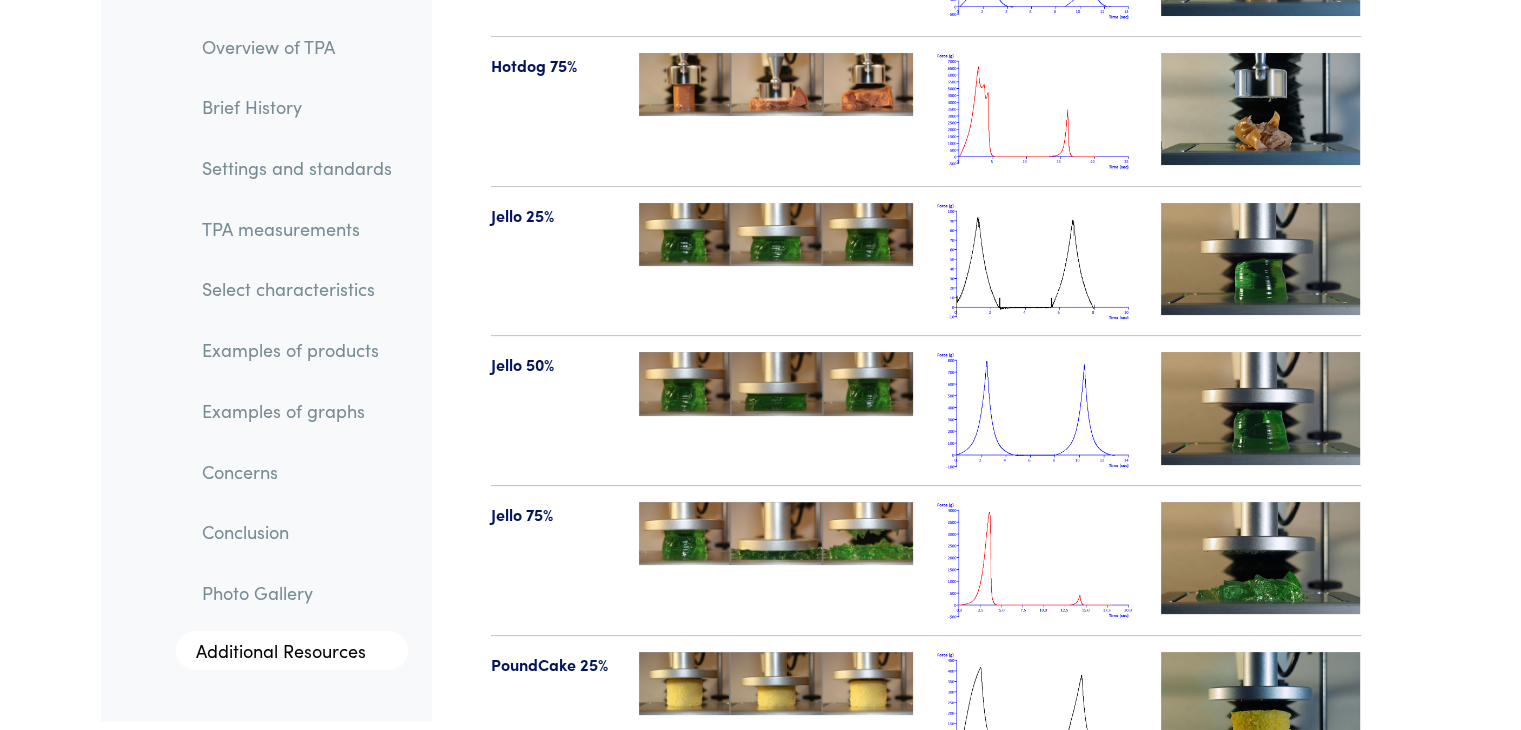 scroll, scrollTop: 23010, scrollLeft: 0, axis: vertical 